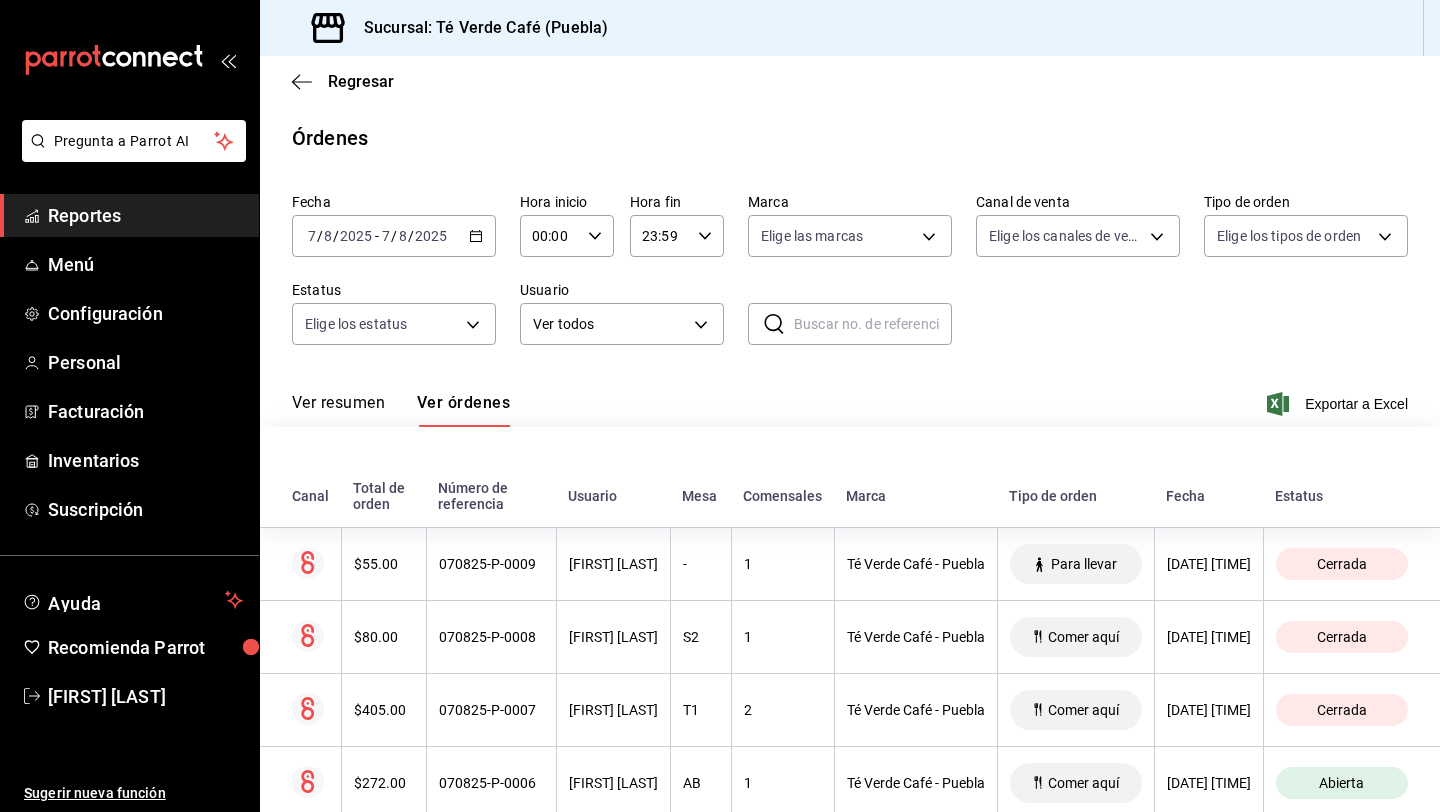 scroll, scrollTop: 0, scrollLeft: 0, axis: both 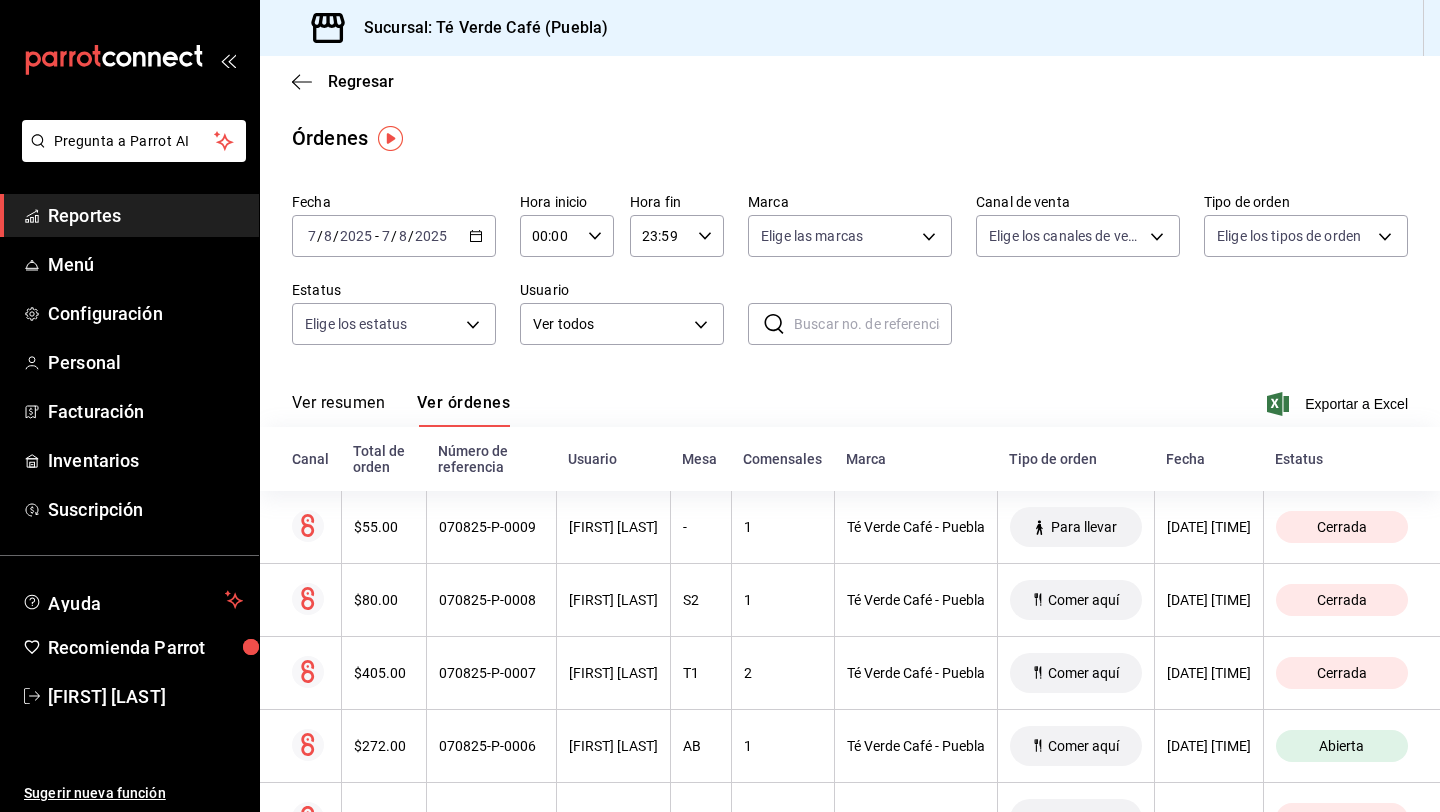 click on "Reportes" at bounding box center [145, 215] 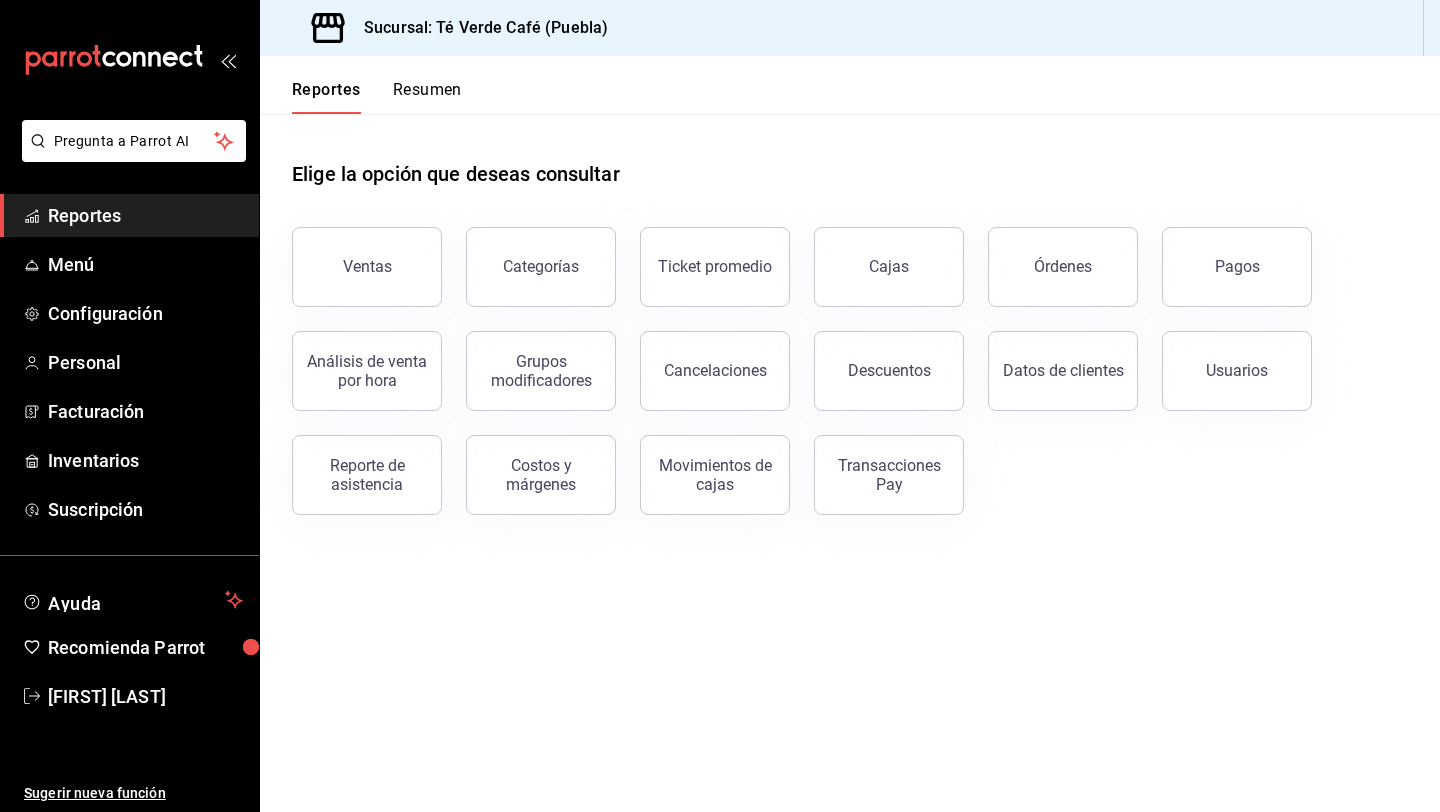 click on "Resumen" at bounding box center (427, 97) 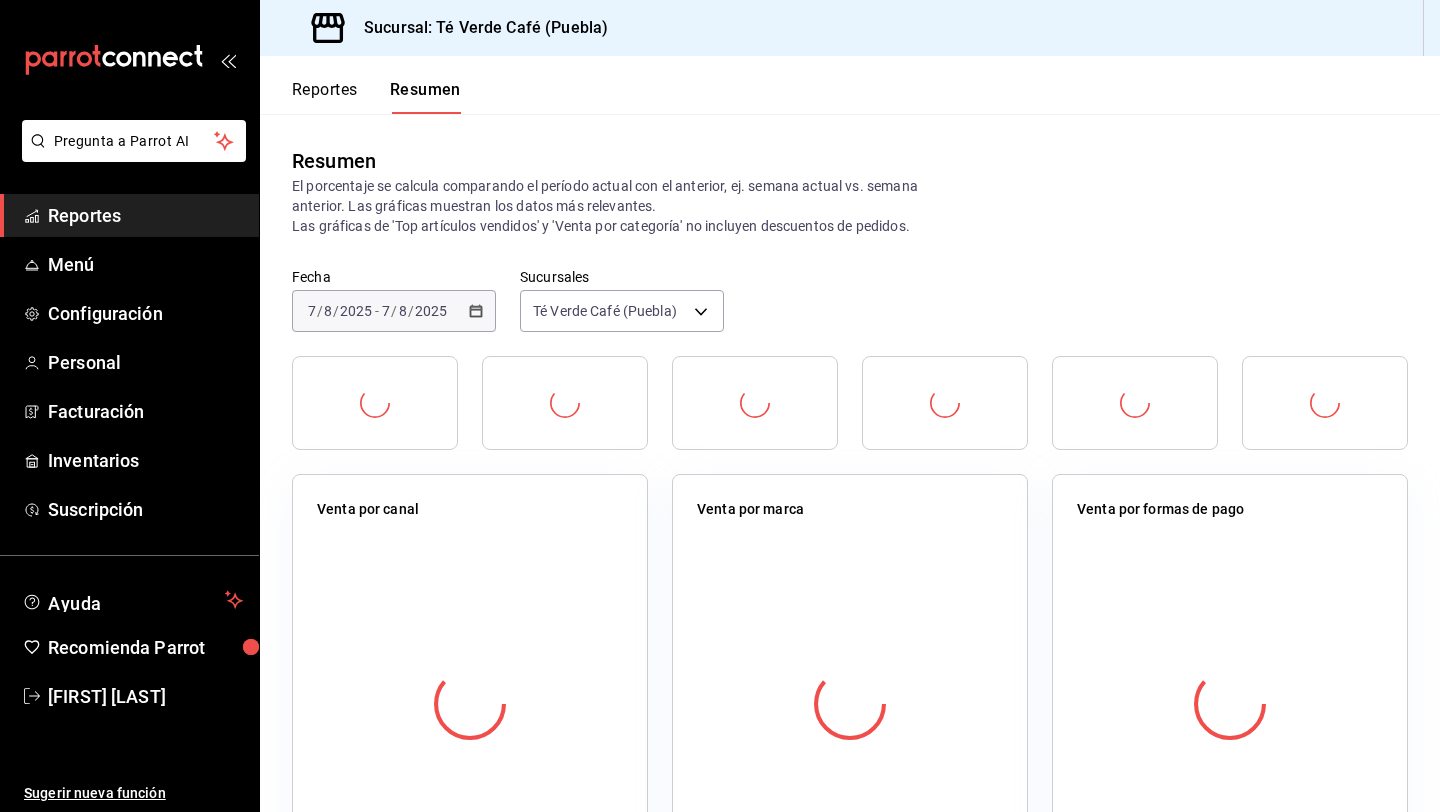 click on "Reportes" at bounding box center (325, 97) 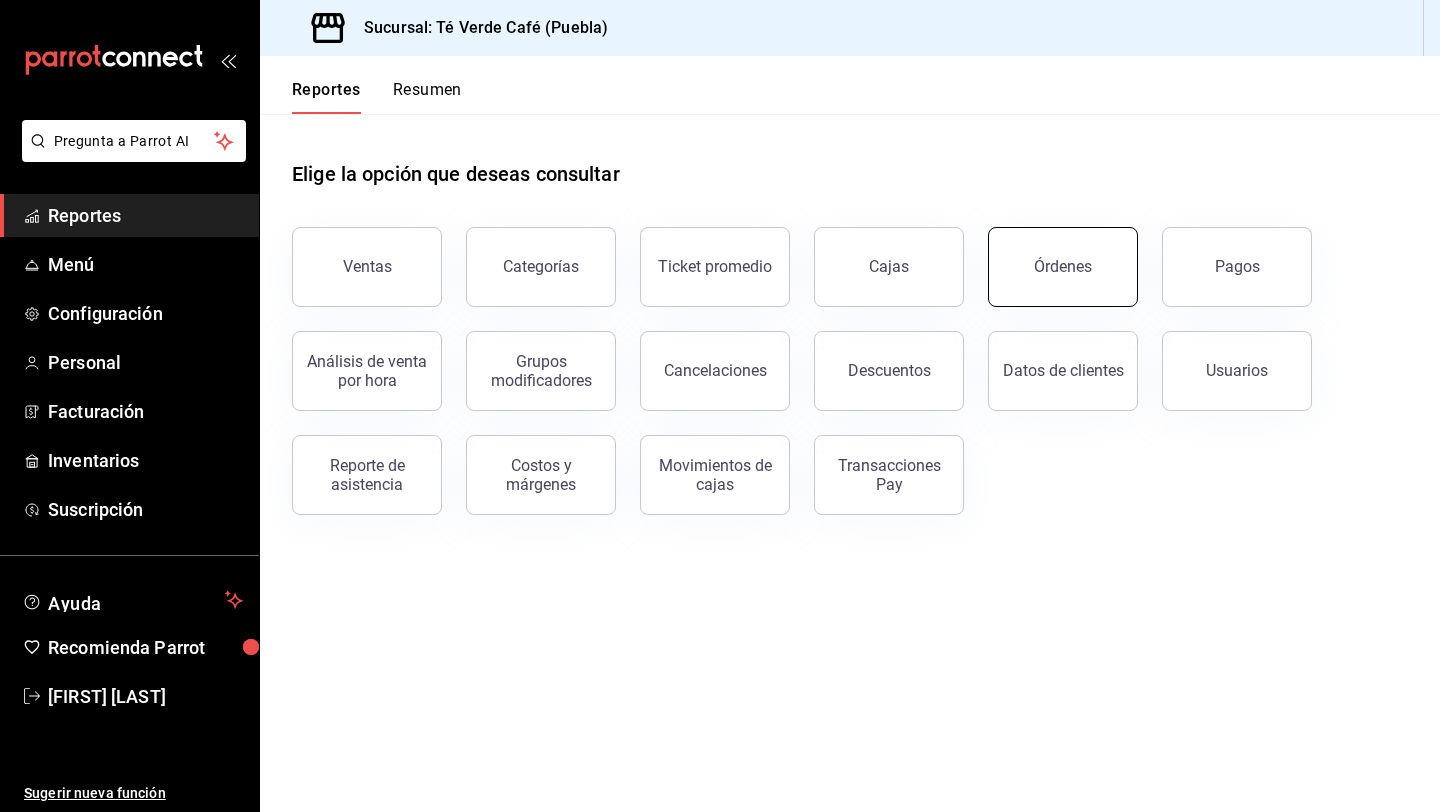 click on "Órdenes" at bounding box center (1063, 267) 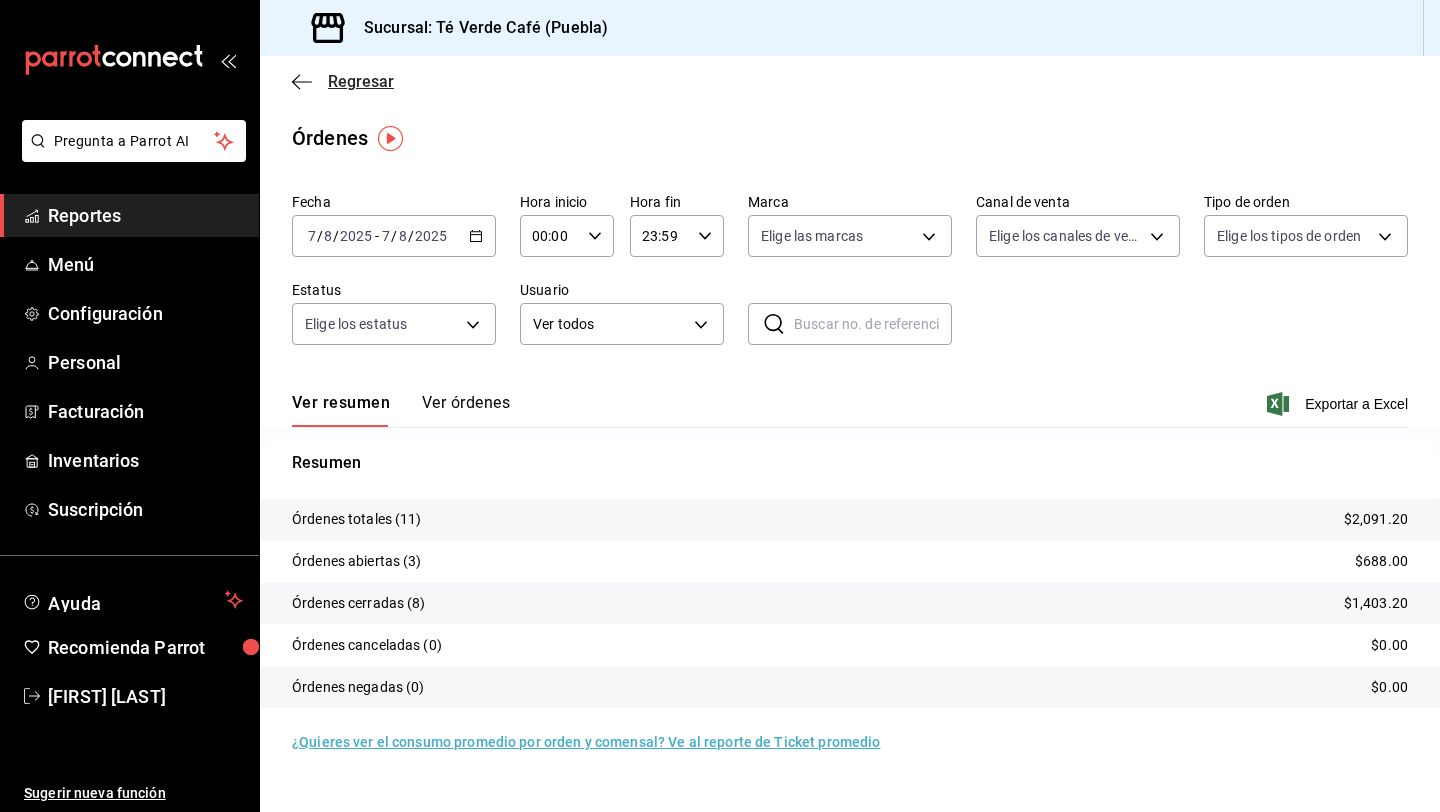 click 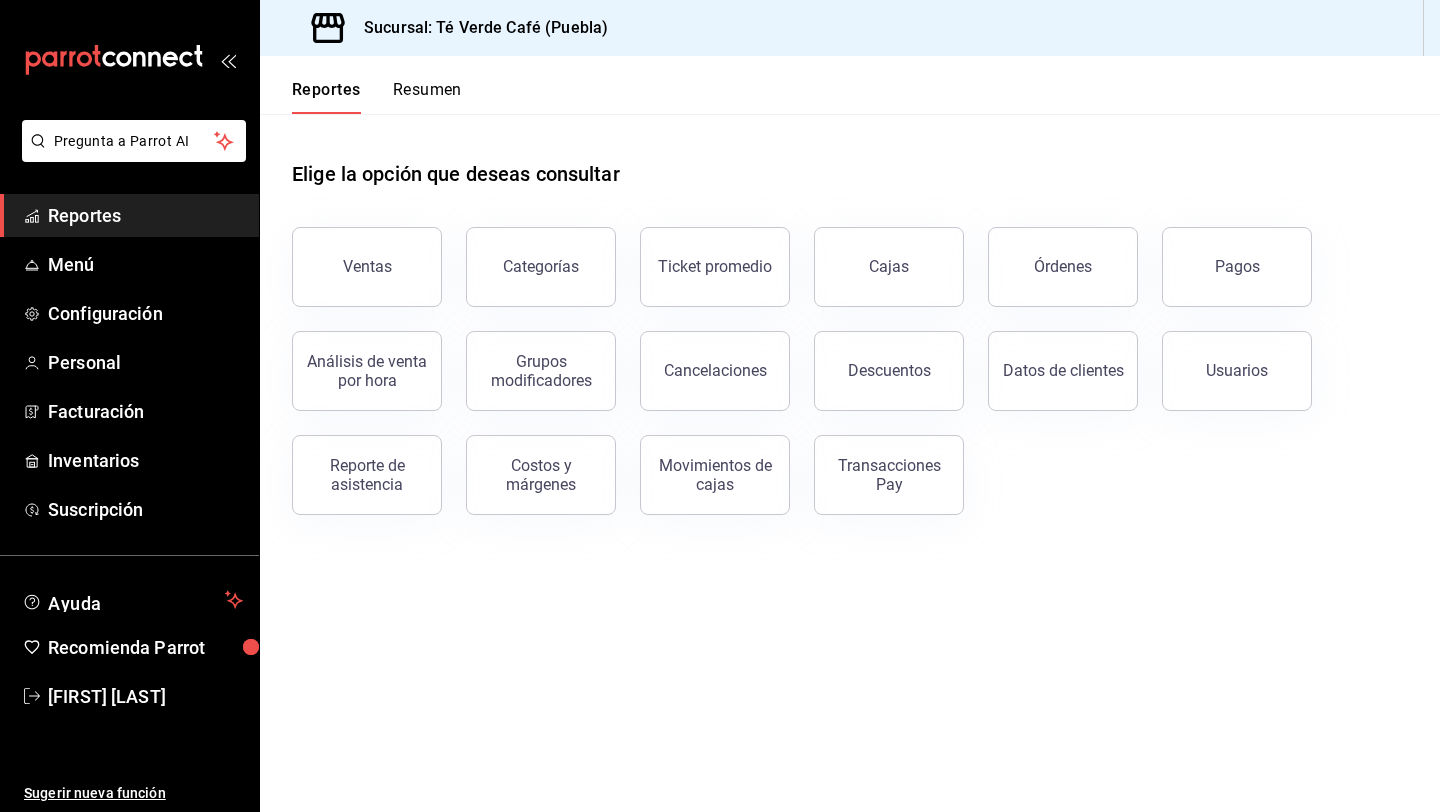 click on "Reportes" at bounding box center (145, 215) 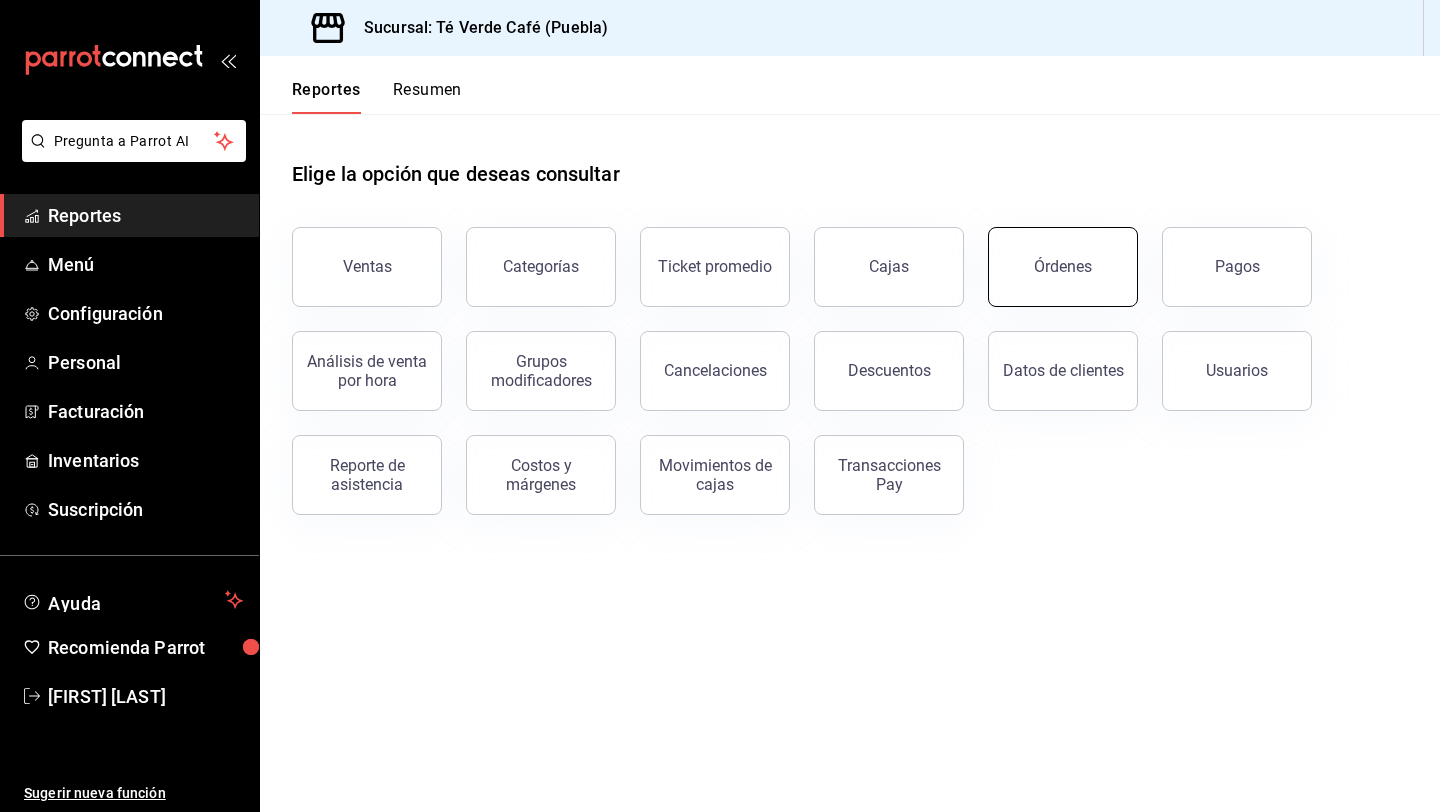 click on "Órdenes" at bounding box center [1063, 266] 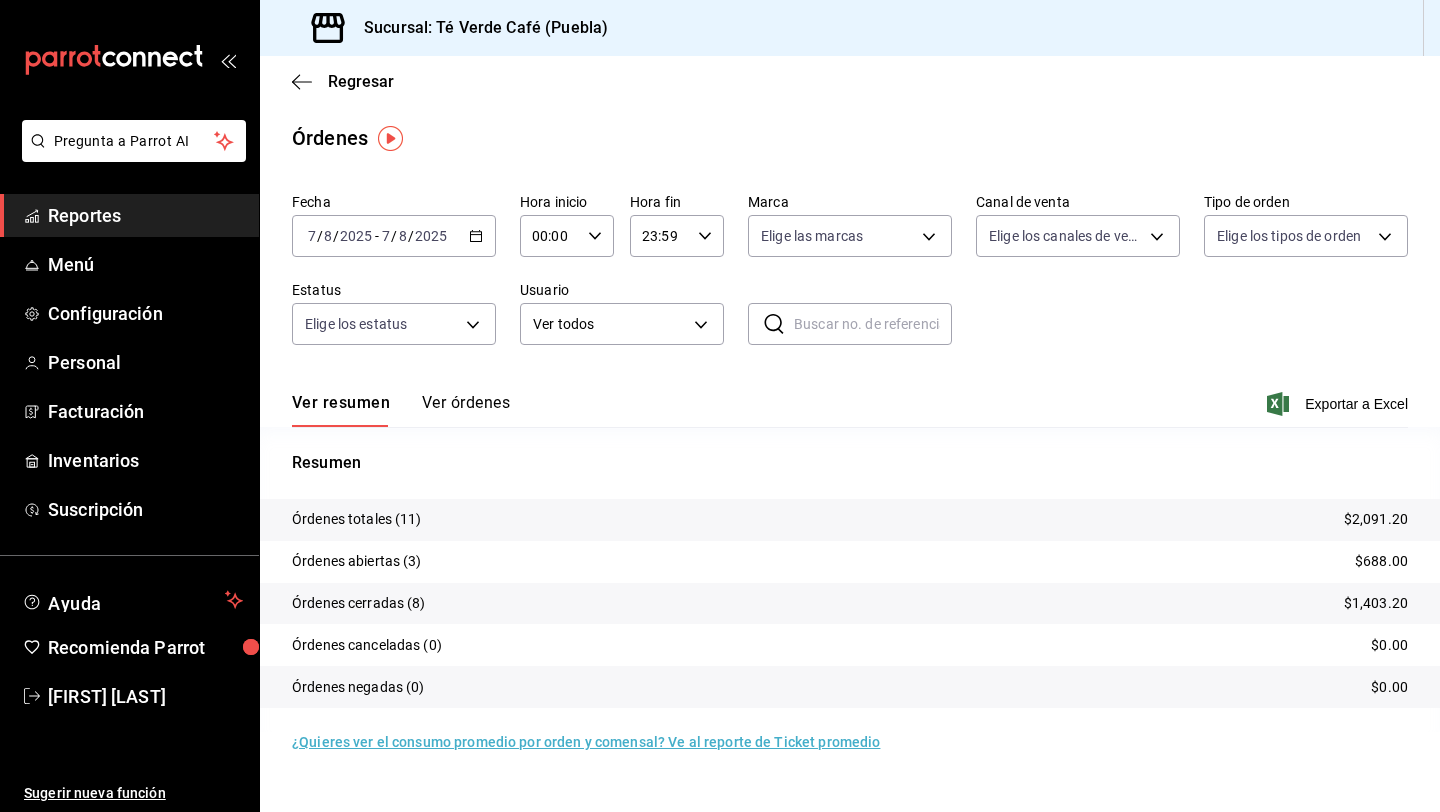 click on "Reportes" at bounding box center (145, 215) 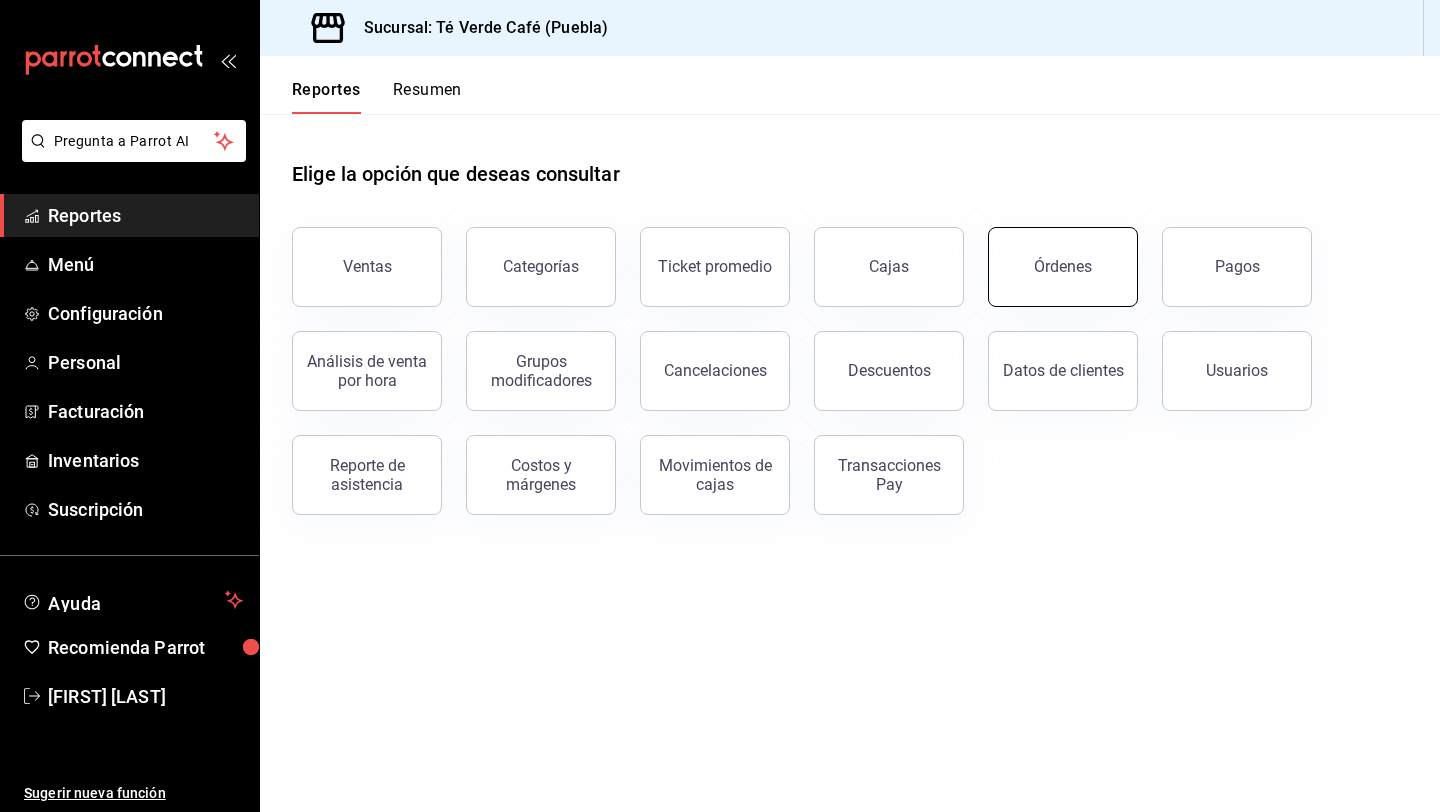 click on "Órdenes" at bounding box center [1063, 267] 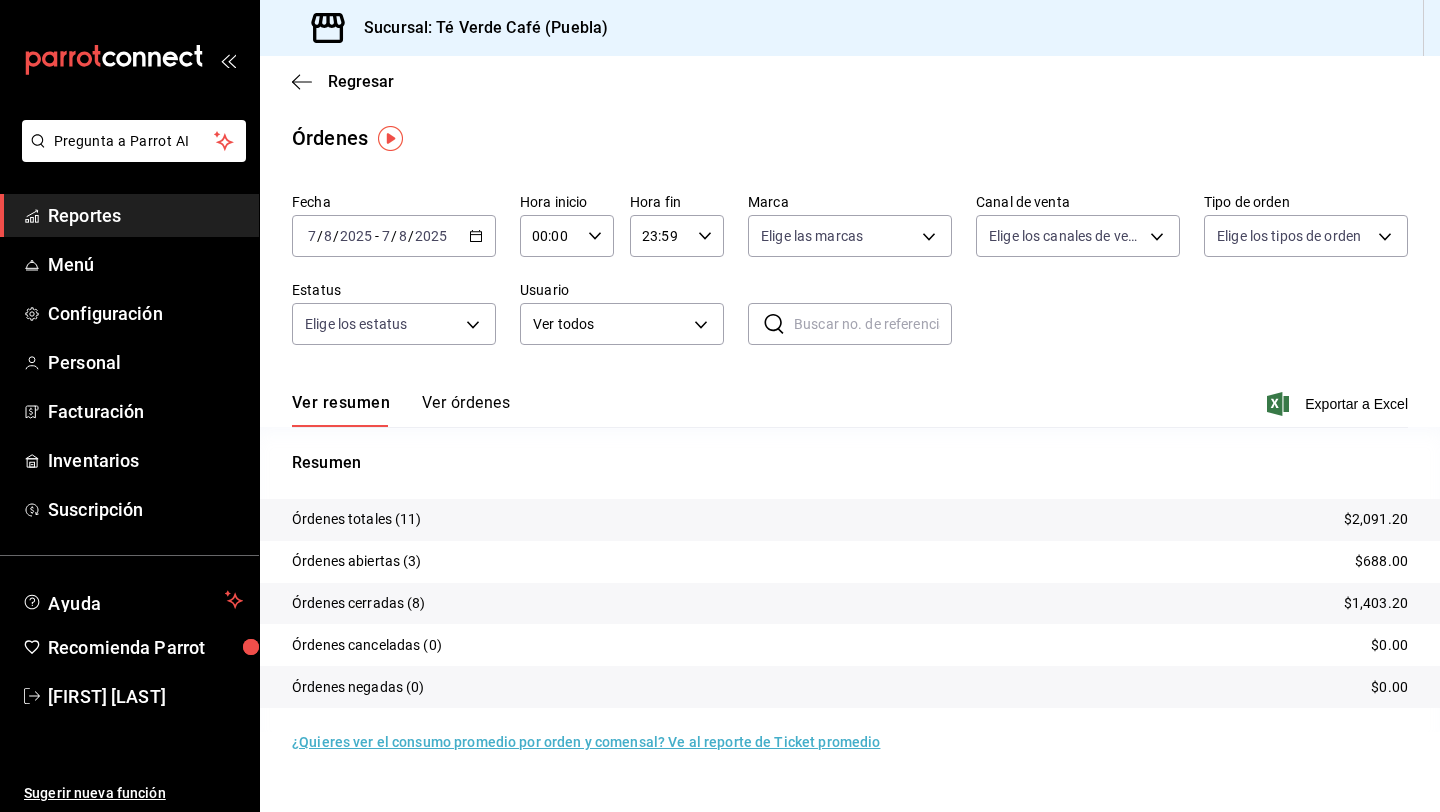 click on "Ver órdenes" at bounding box center [466, 410] 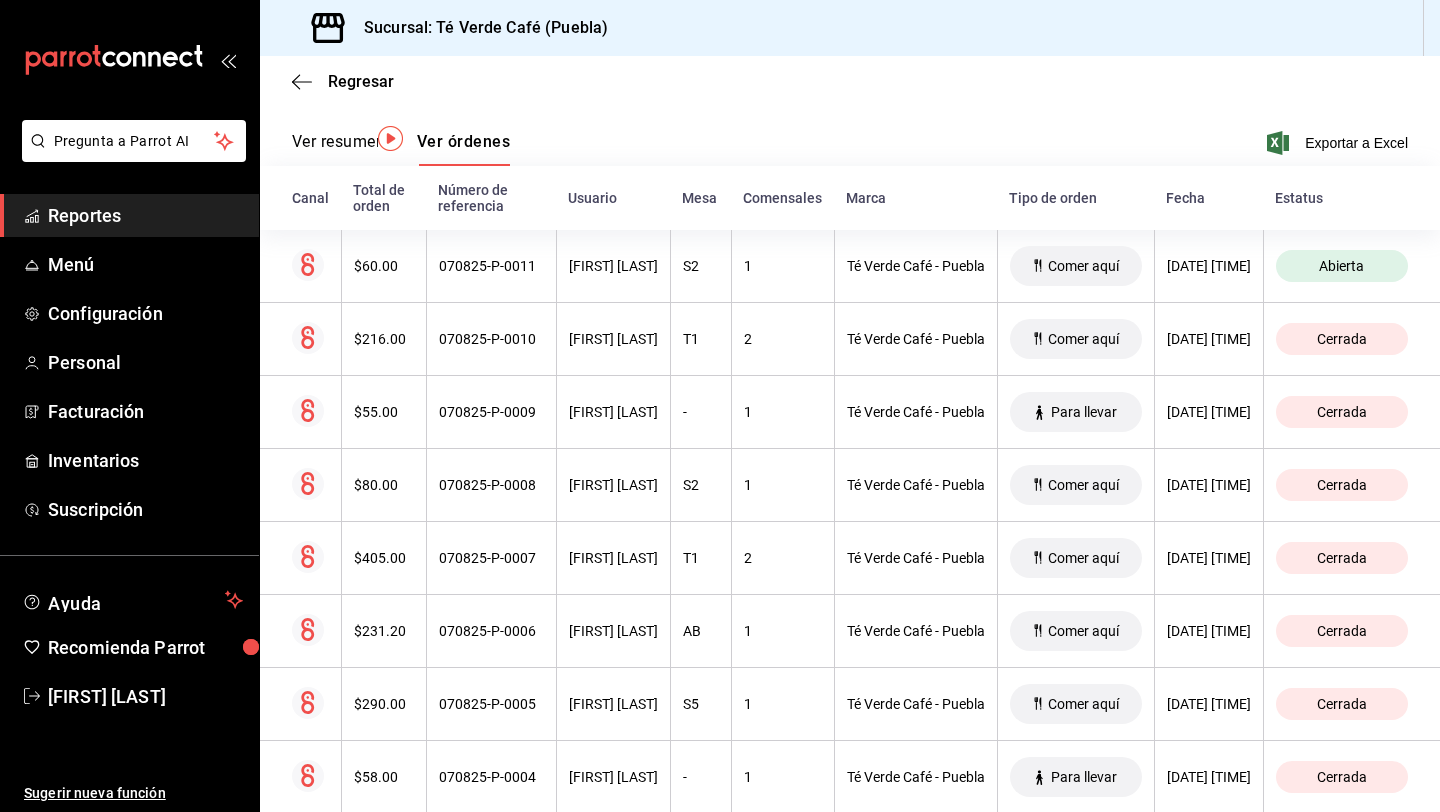 scroll, scrollTop: 0, scrollLeft: 0, axis: both 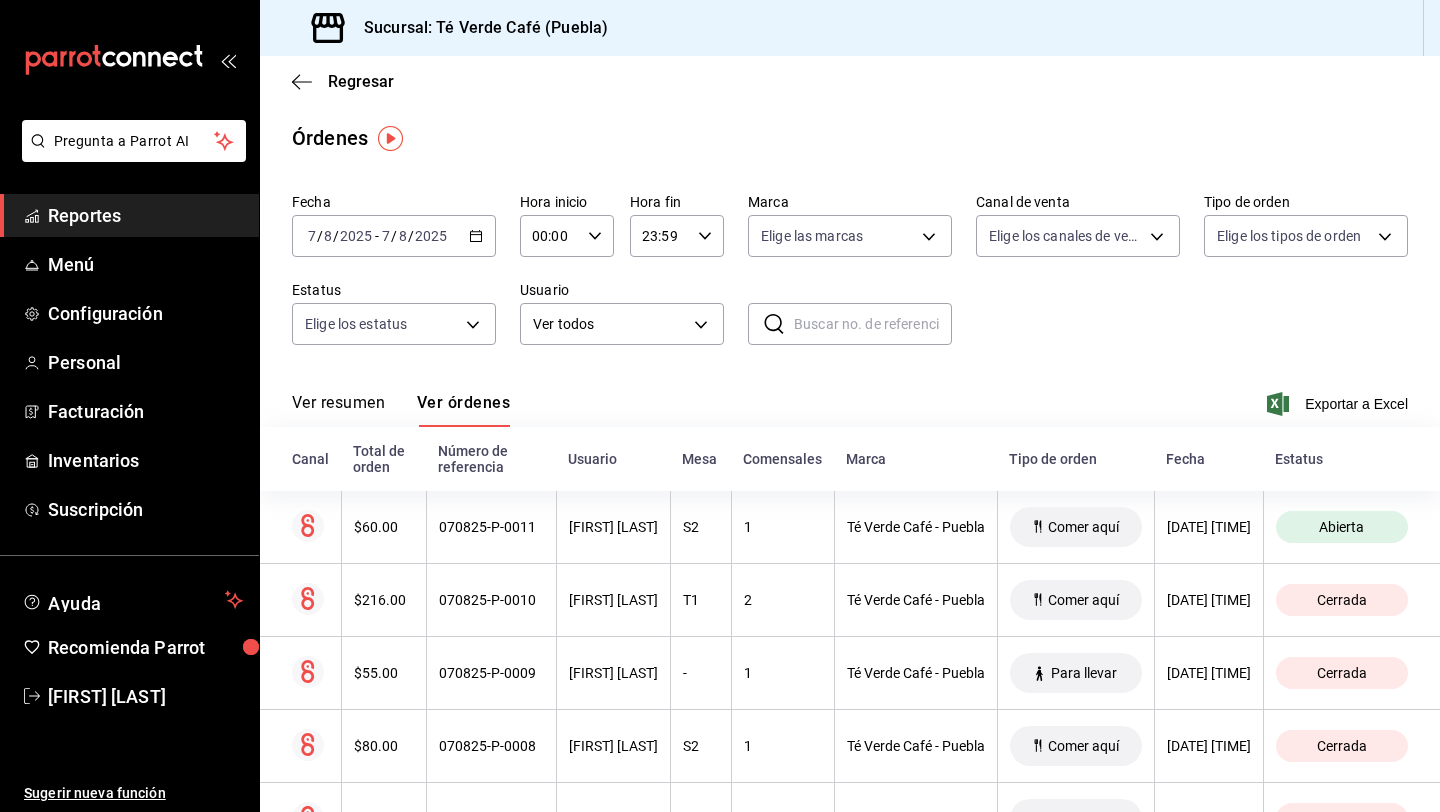 click on "Ver resumen" at bounding box center [338, 410] 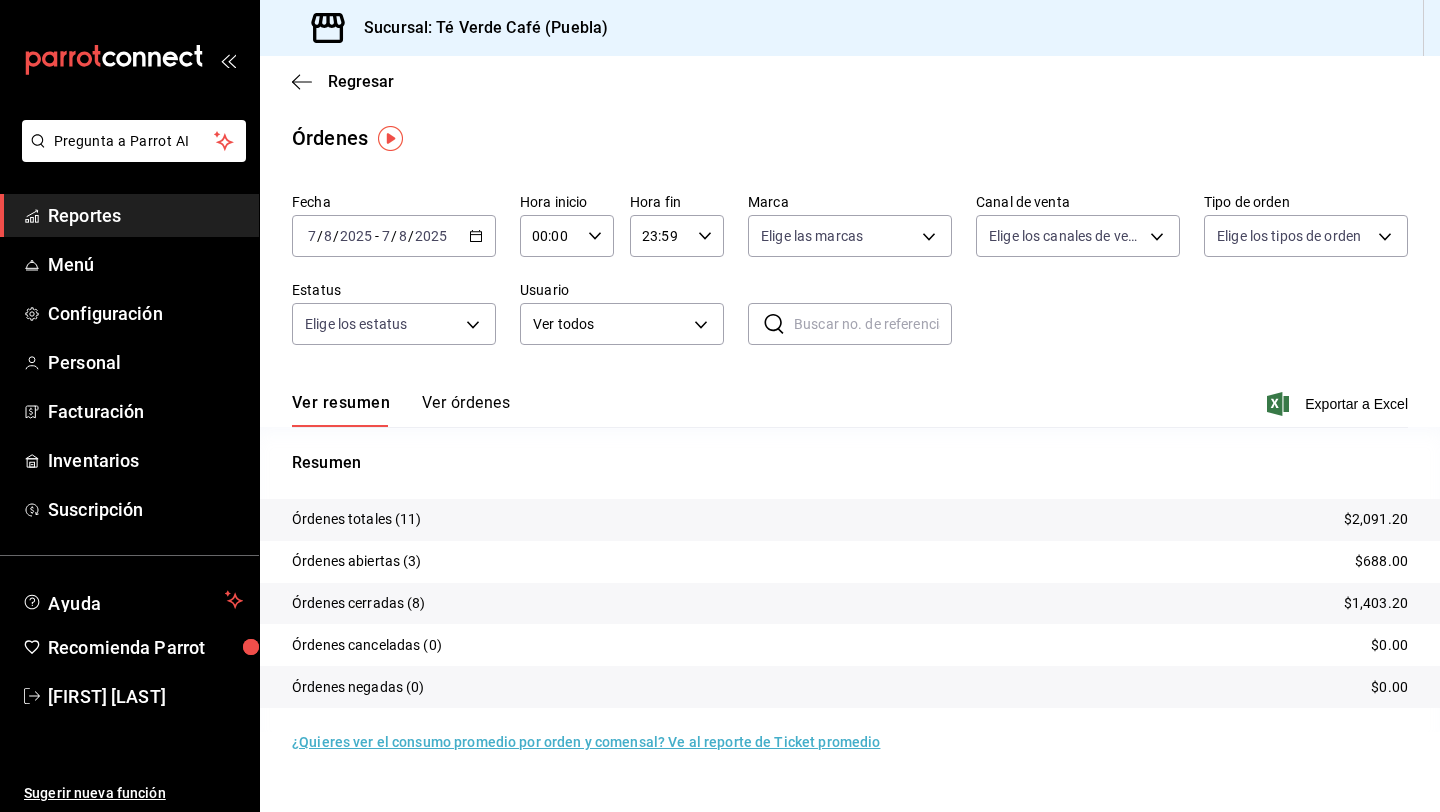 click on "Ver órdenes" at bounding box center [466, 410] 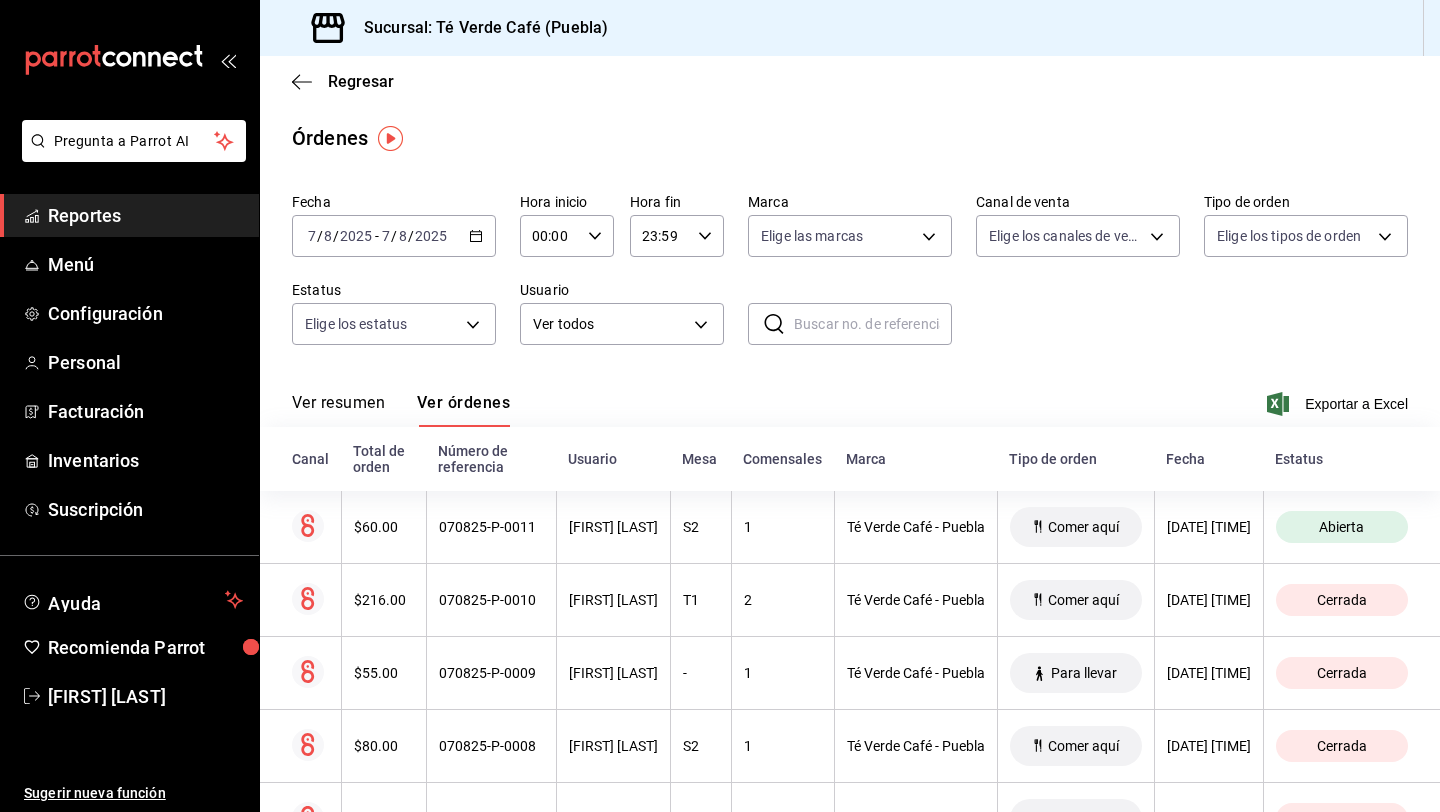 click on "Ver resumen" at bounding box center [338, 410] 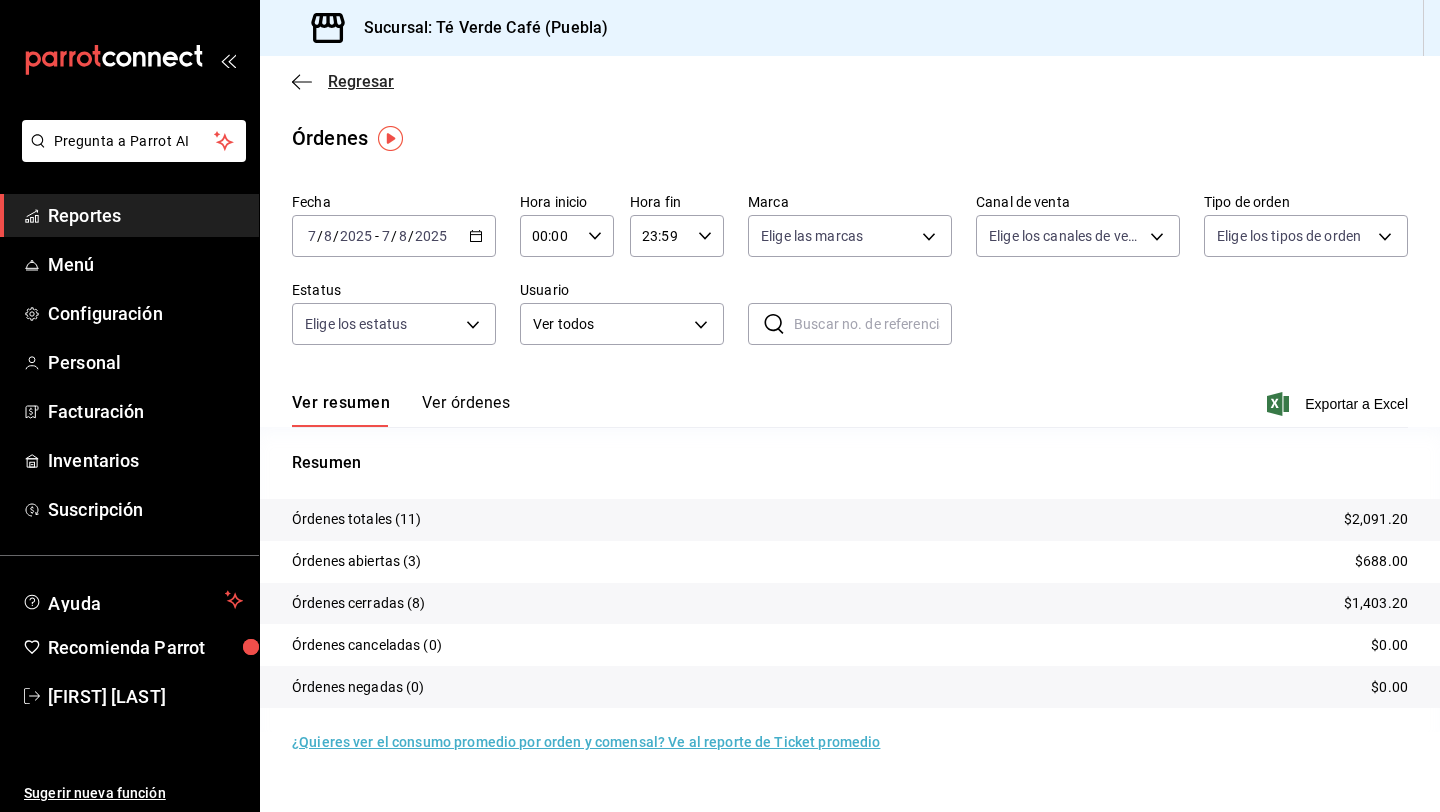 click on "Regresar" at bounding box center (343, 81) 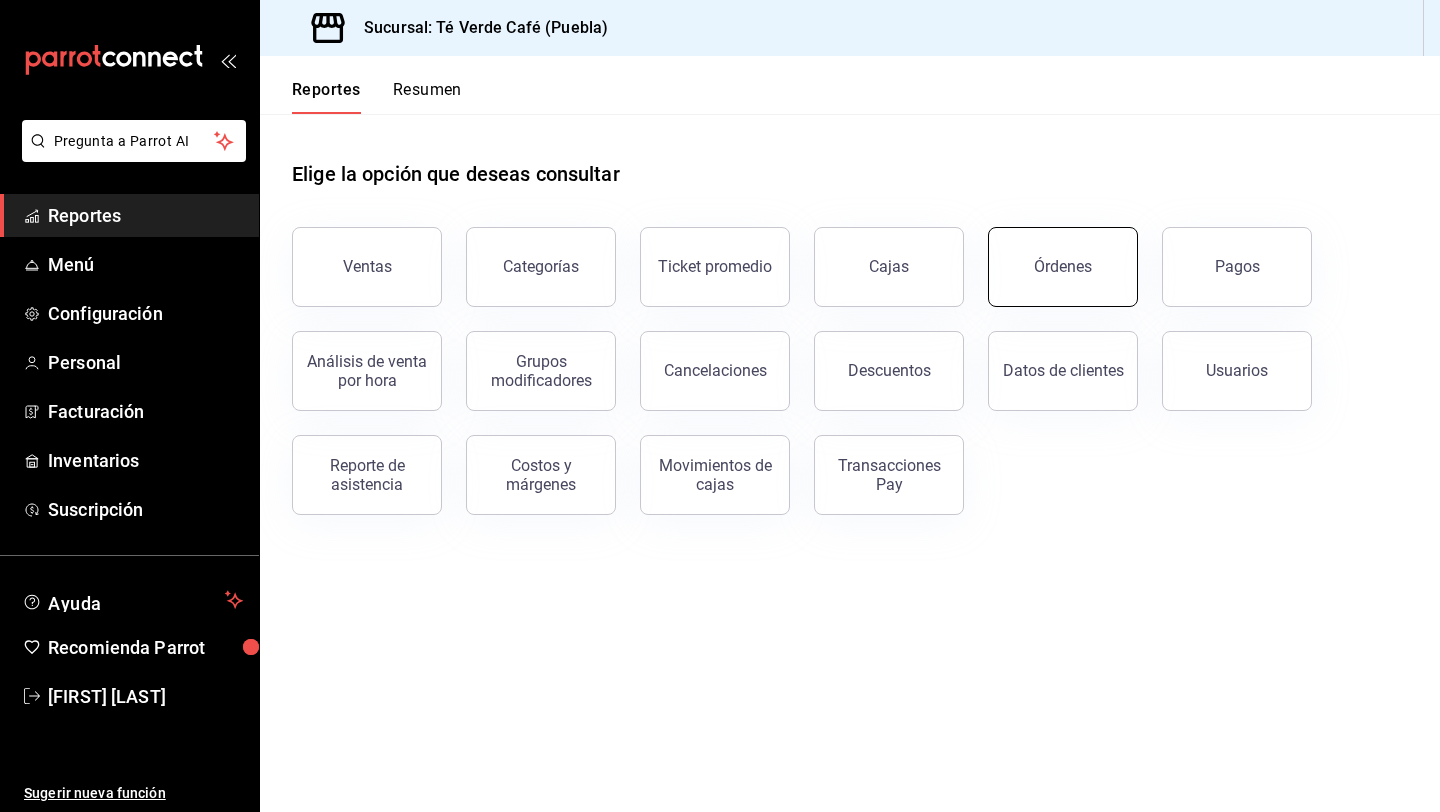click on "Órdenes" at bounding box center [1063, 267] 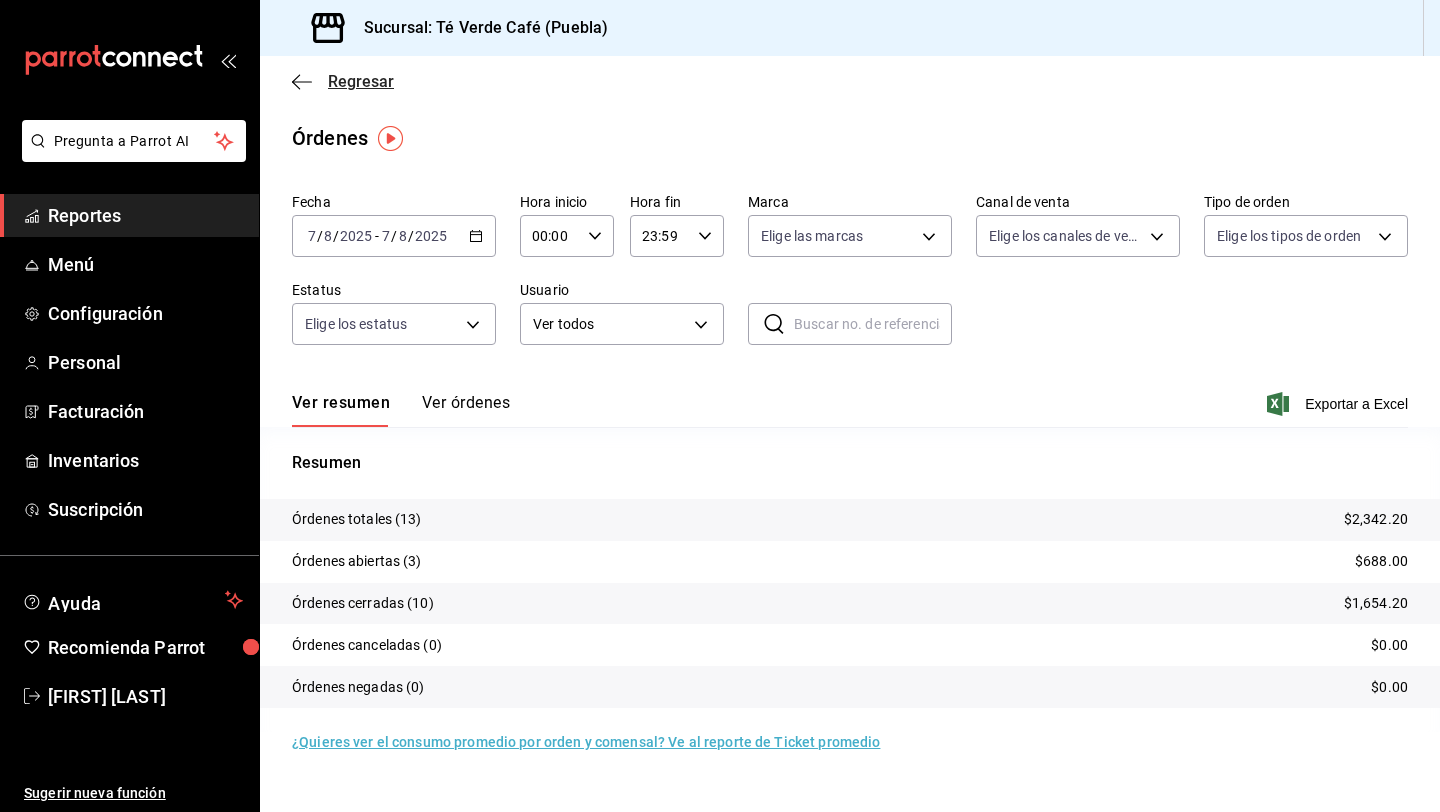 click 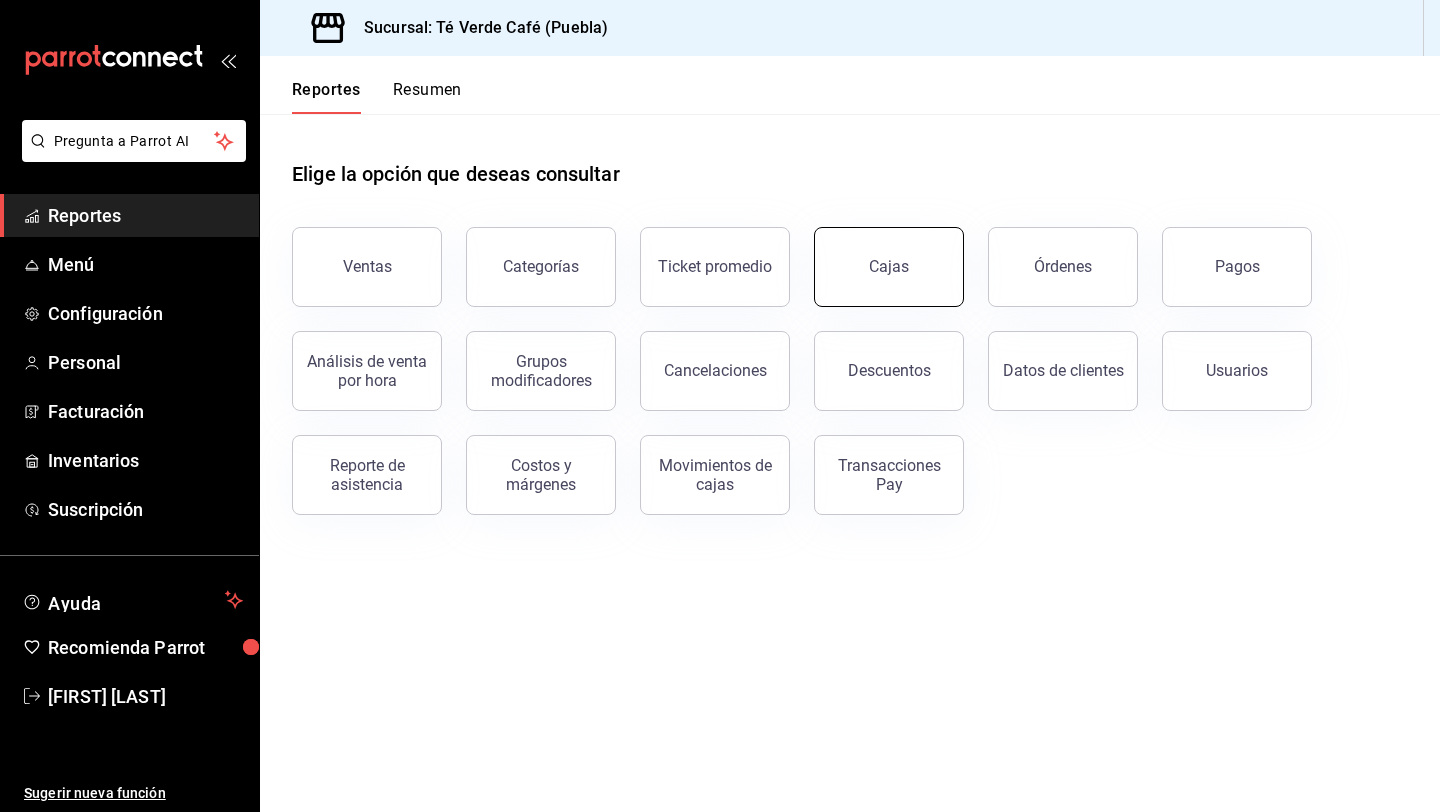 click on "Cajas" at bounding box center (889, 266) 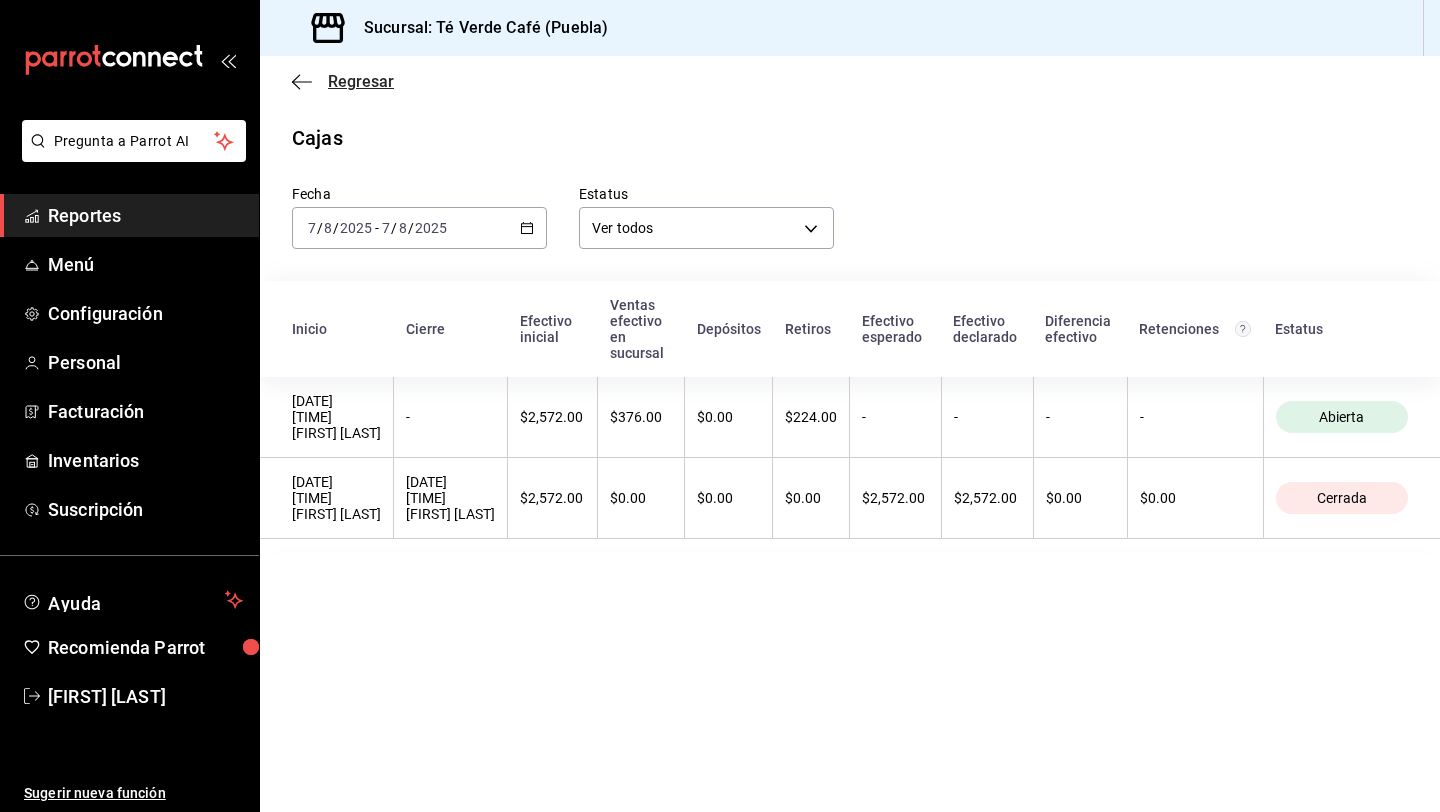 click 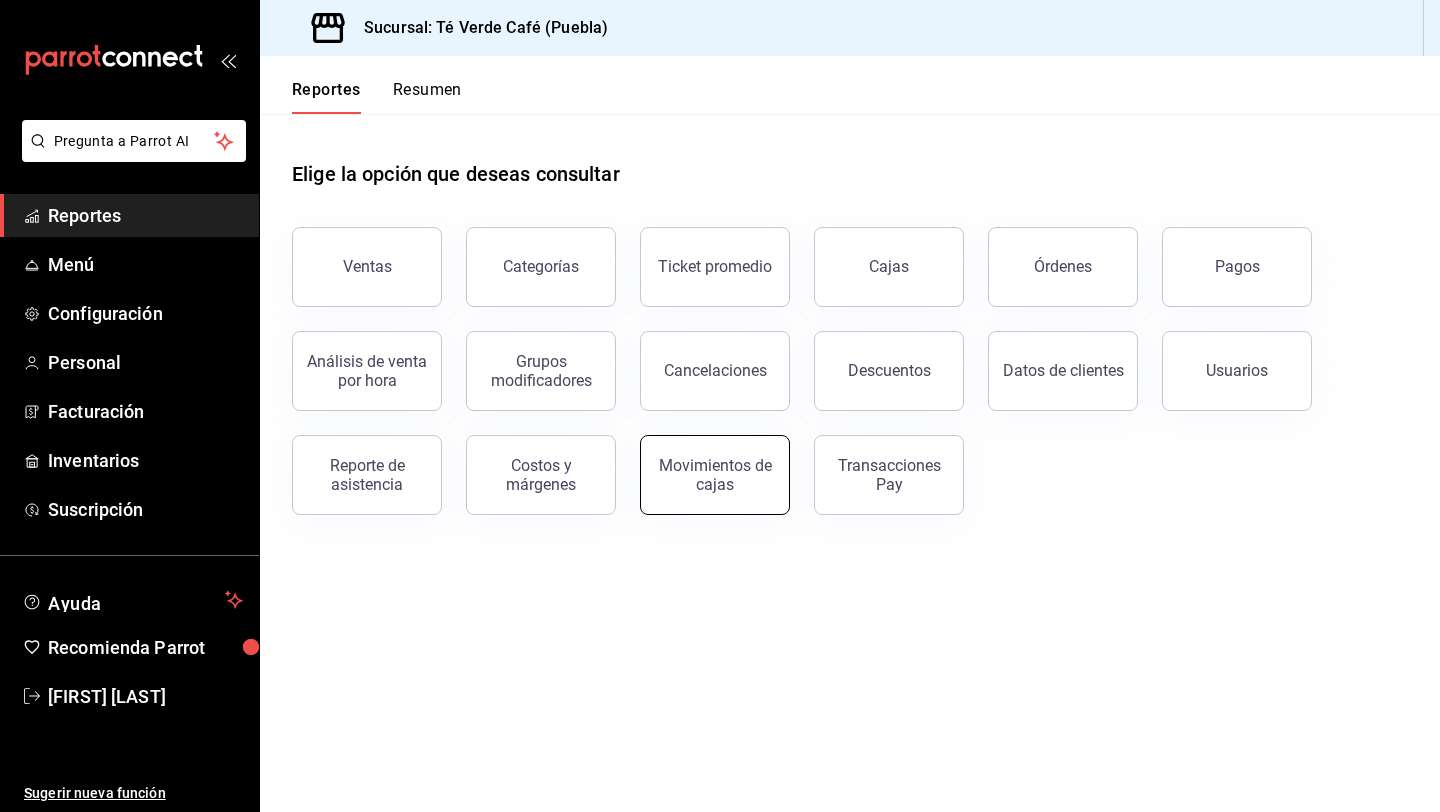 click on "Movimientos de cajas" at bounding box center [715, 475] 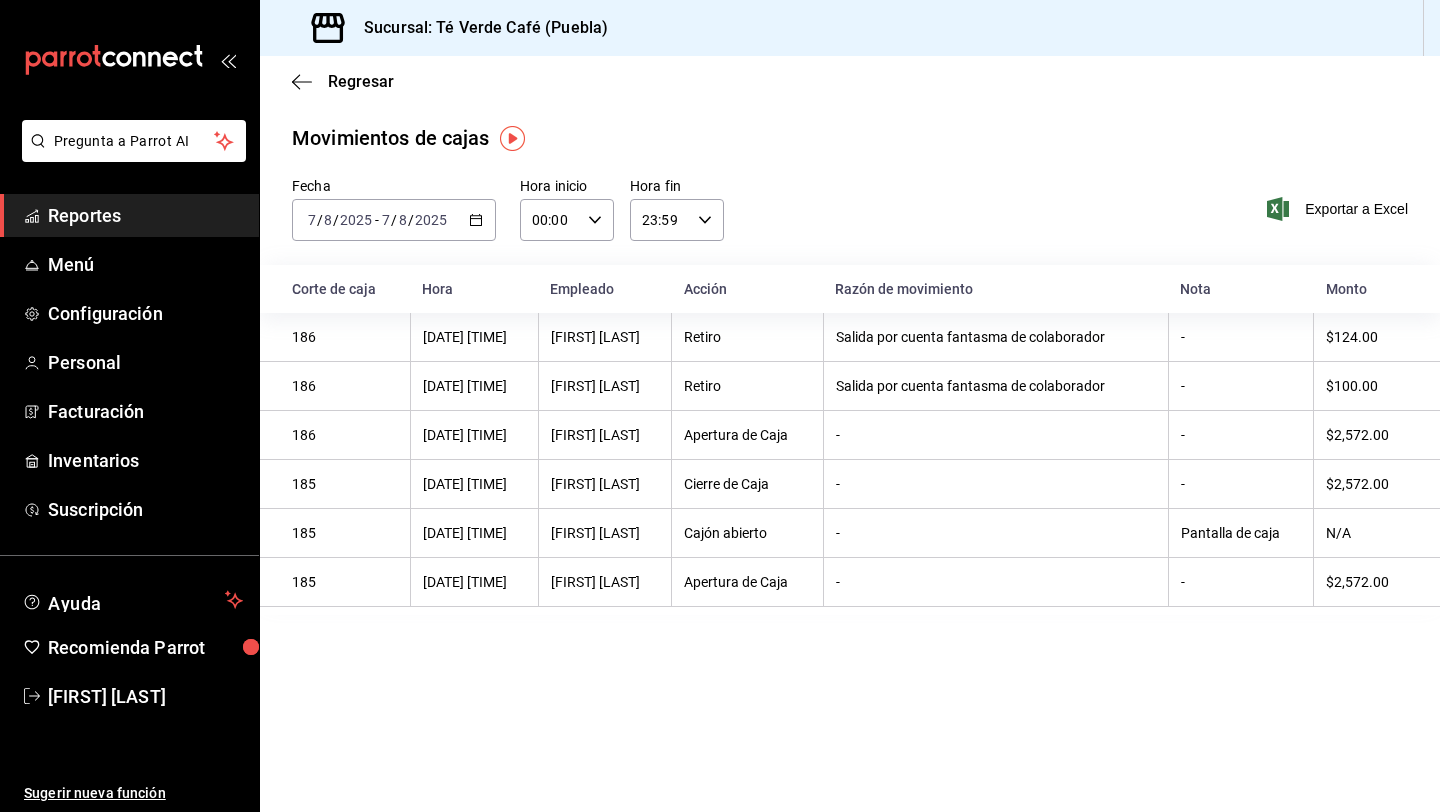 click on "Reportes" at bounding box center [145, 215] 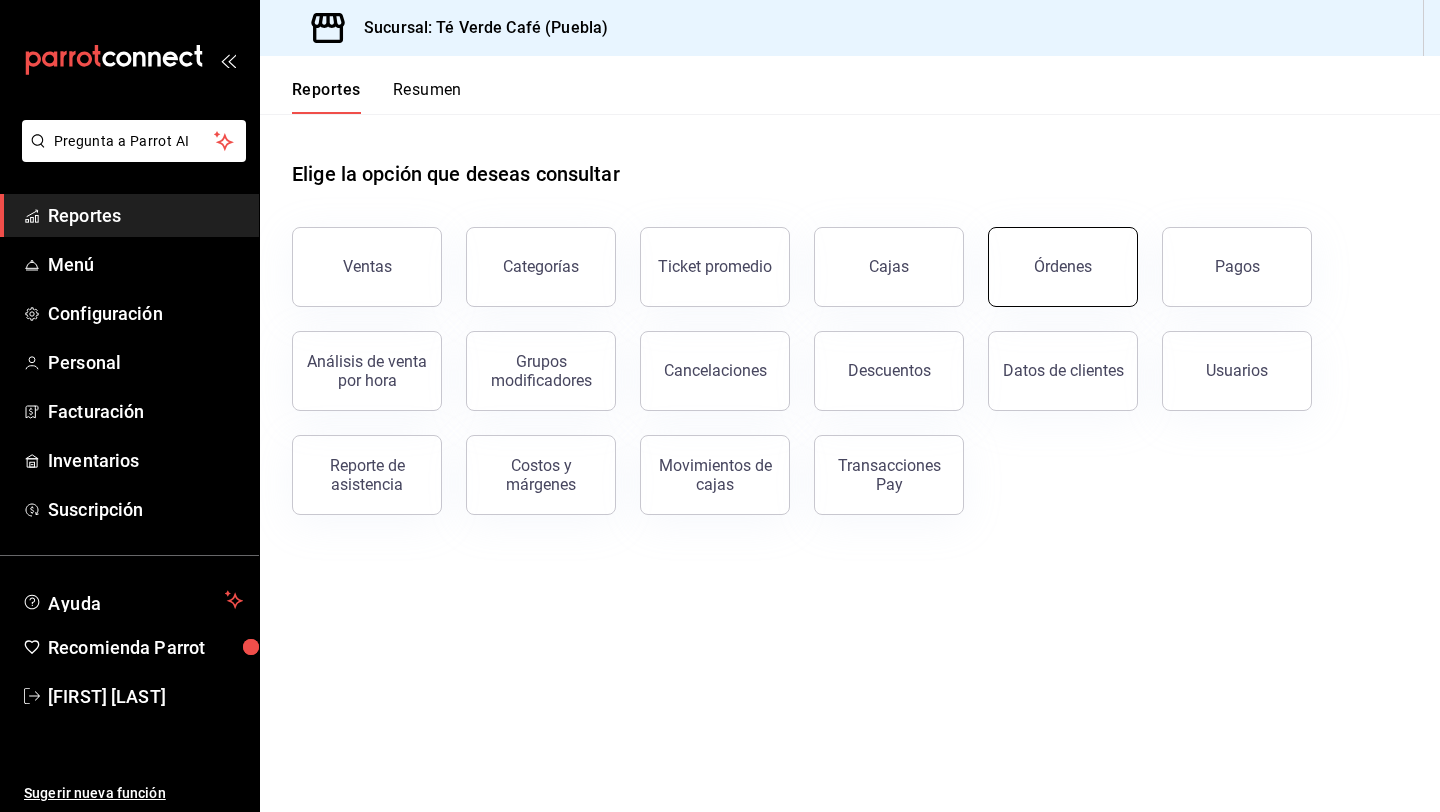 click on "Órdenes" at bounding box center (1051, 255) 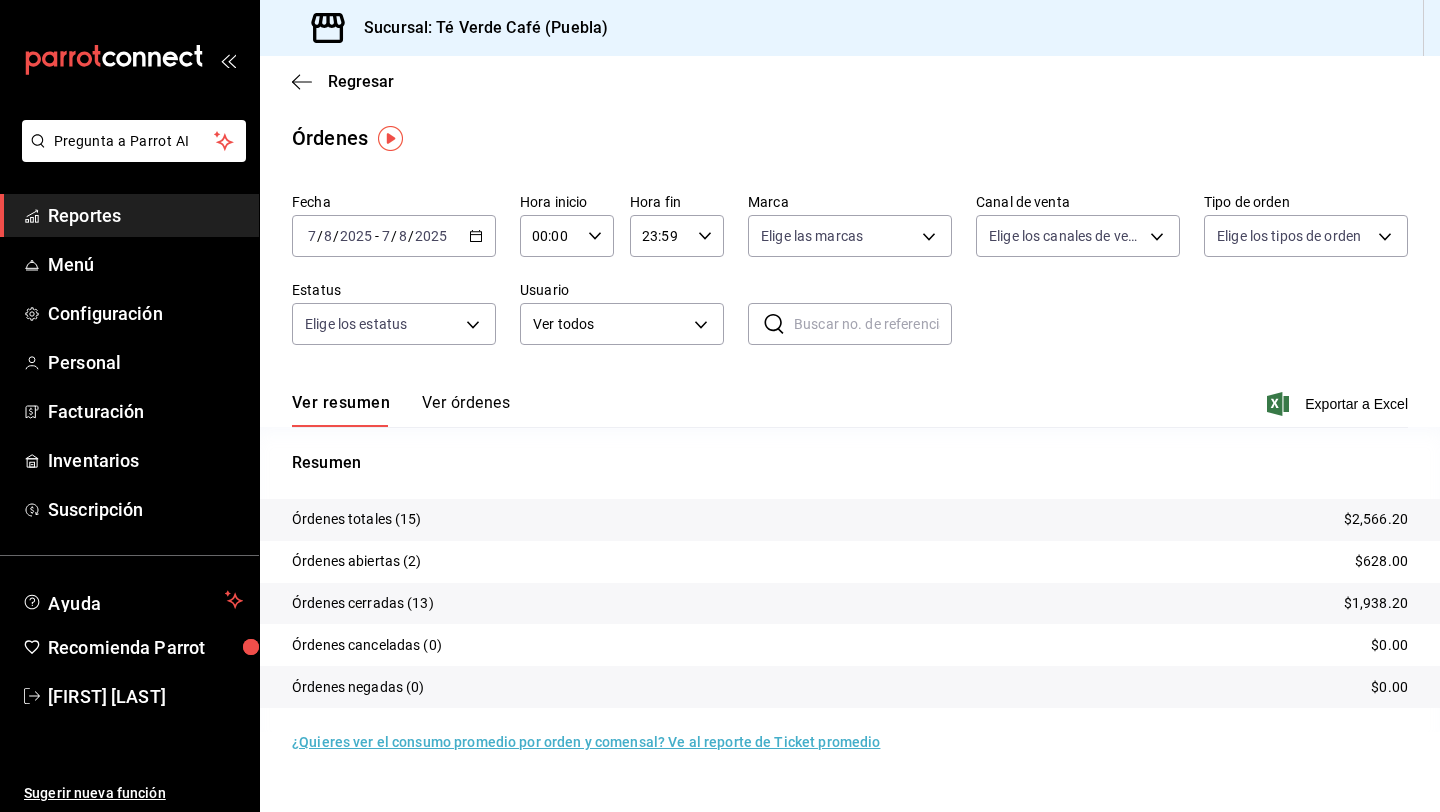 click on "Ver órdenes" at bounding box center (466, 410) 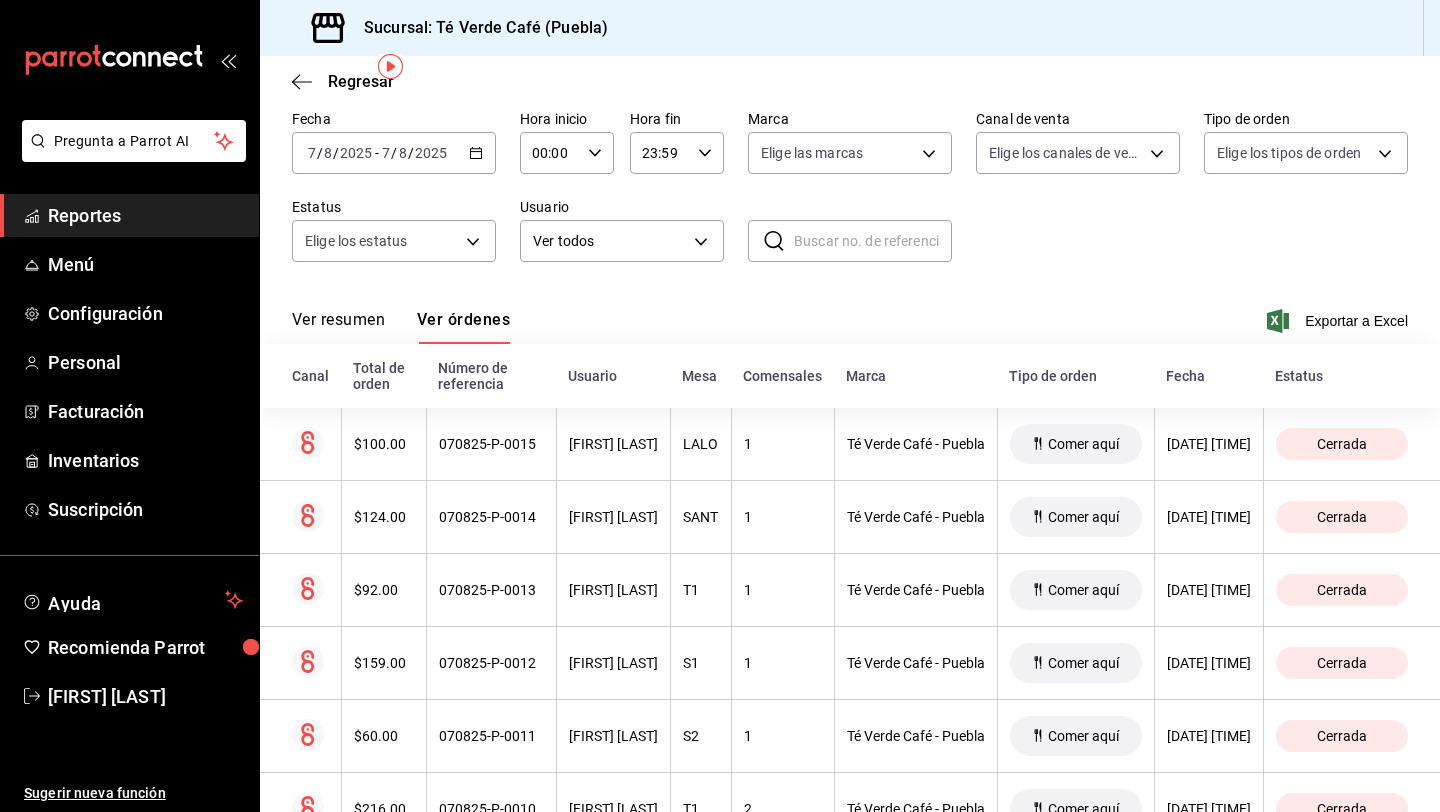 scroll, scrollTop: 65, scrollLeft: 0, axis: vertical 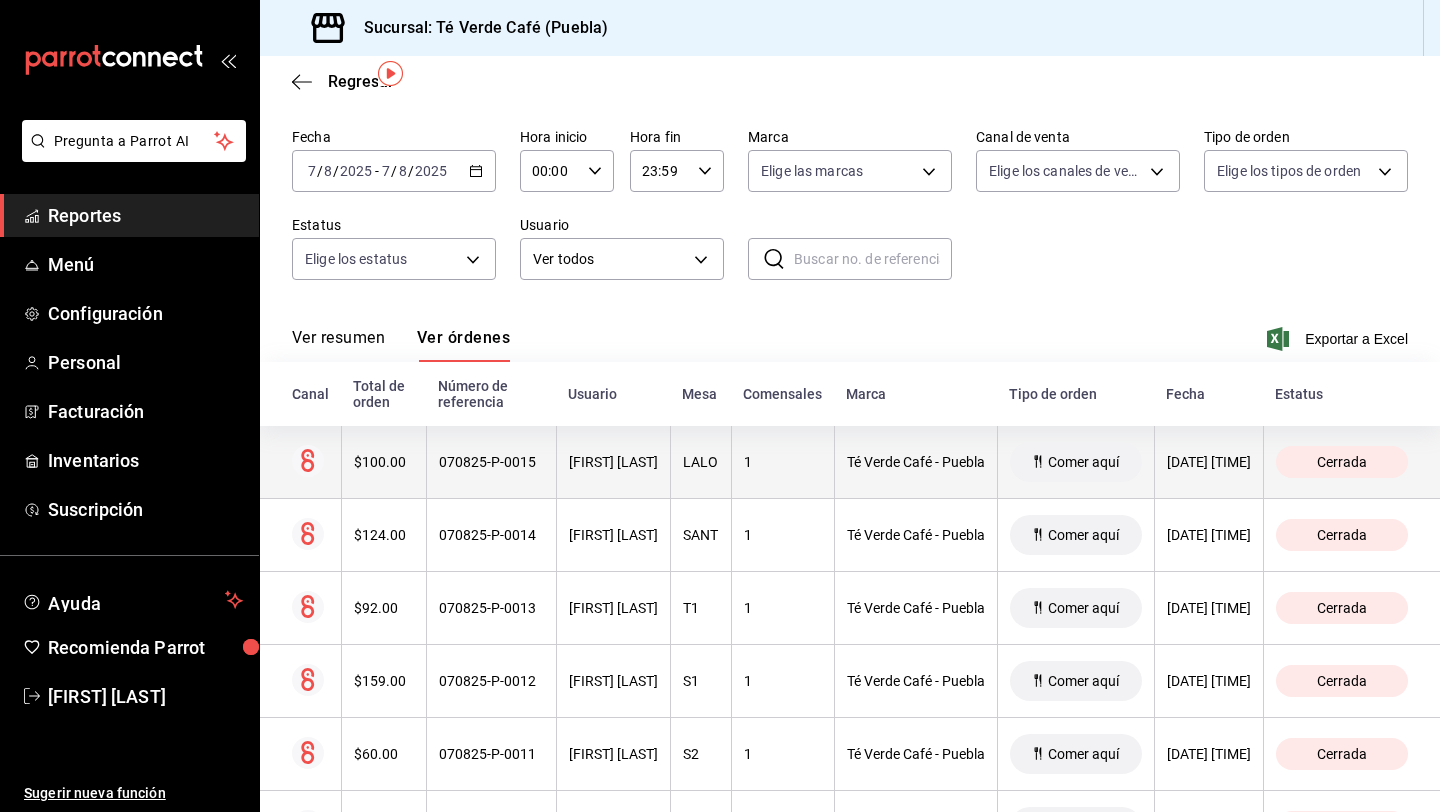 click on "$100.00" at bounding box center (384, 462) 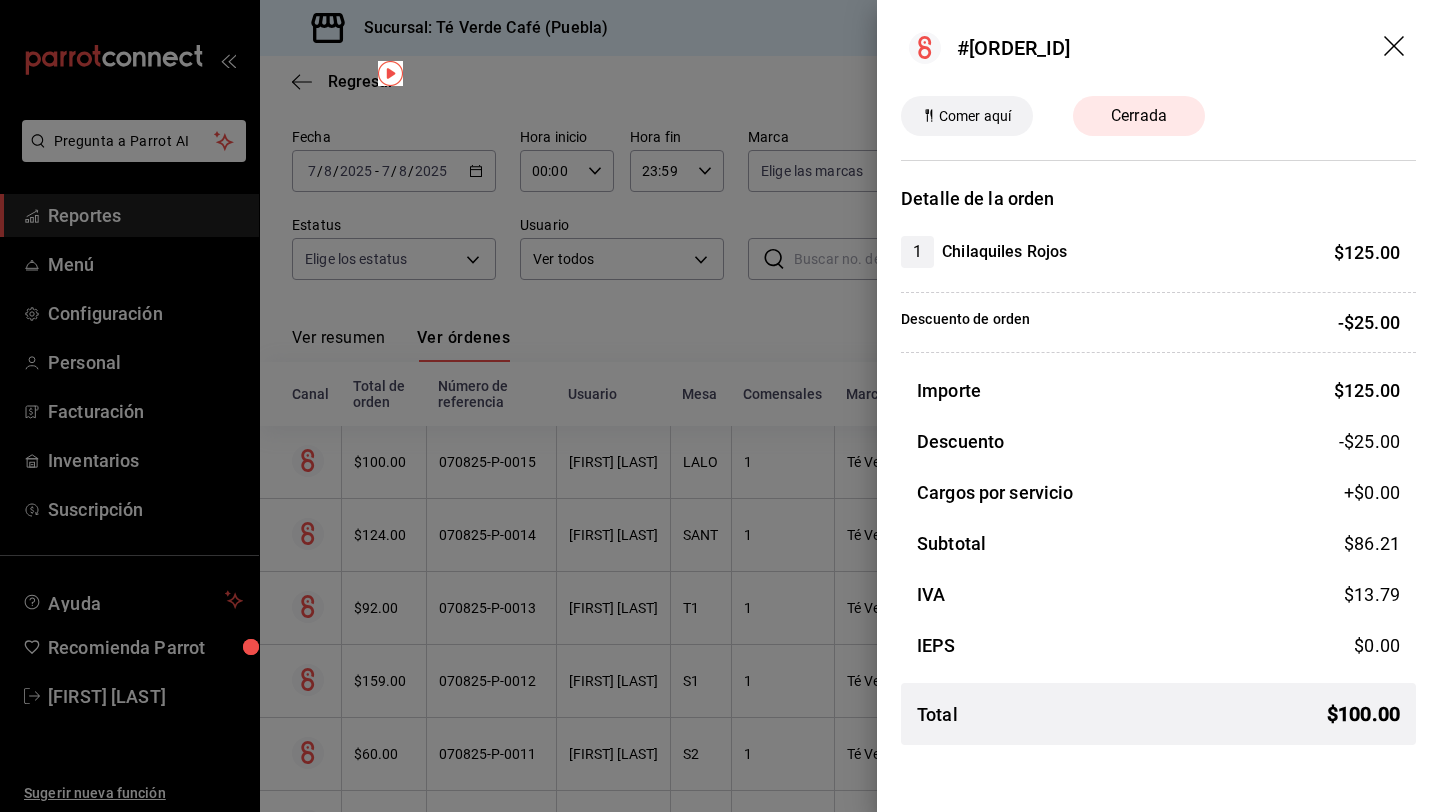 click 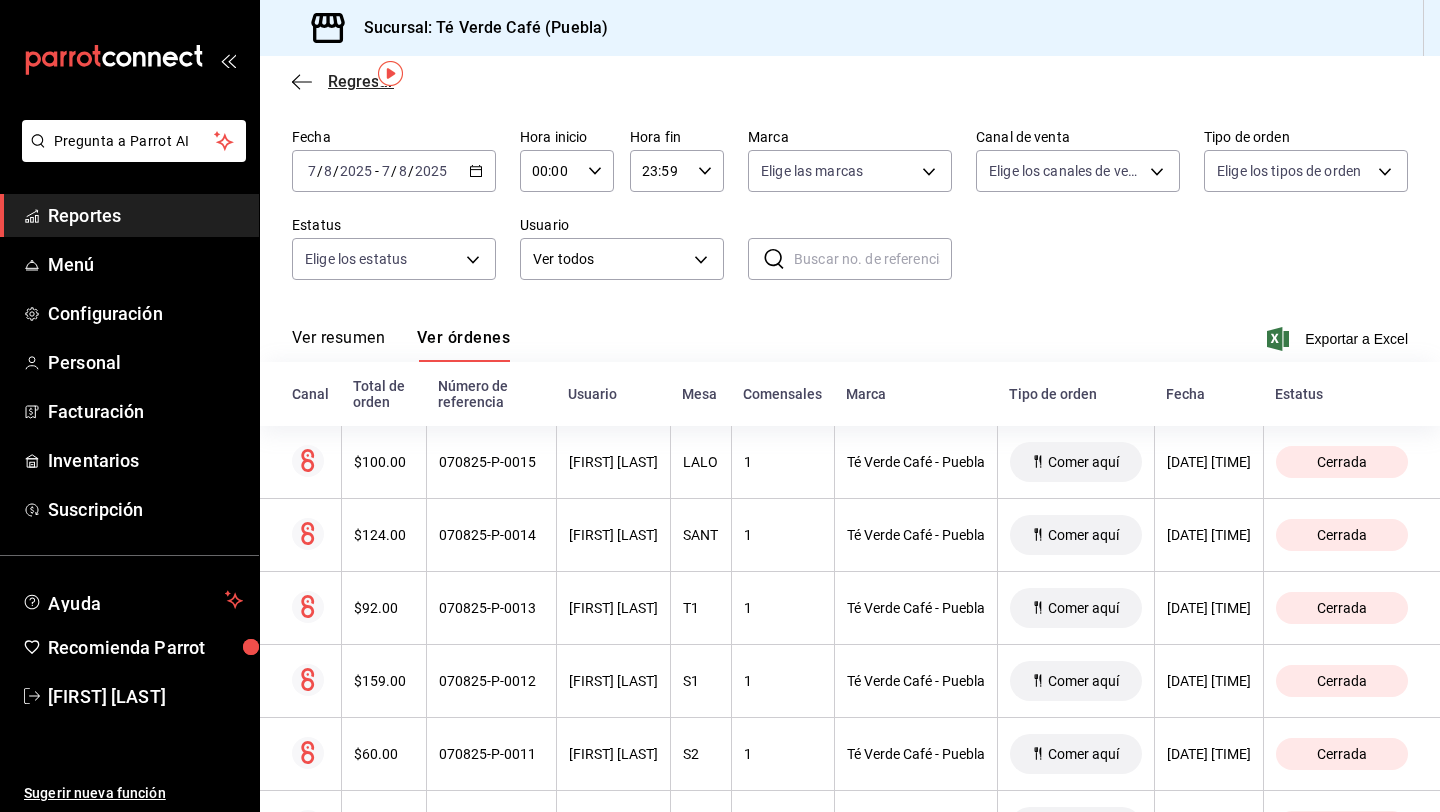 click 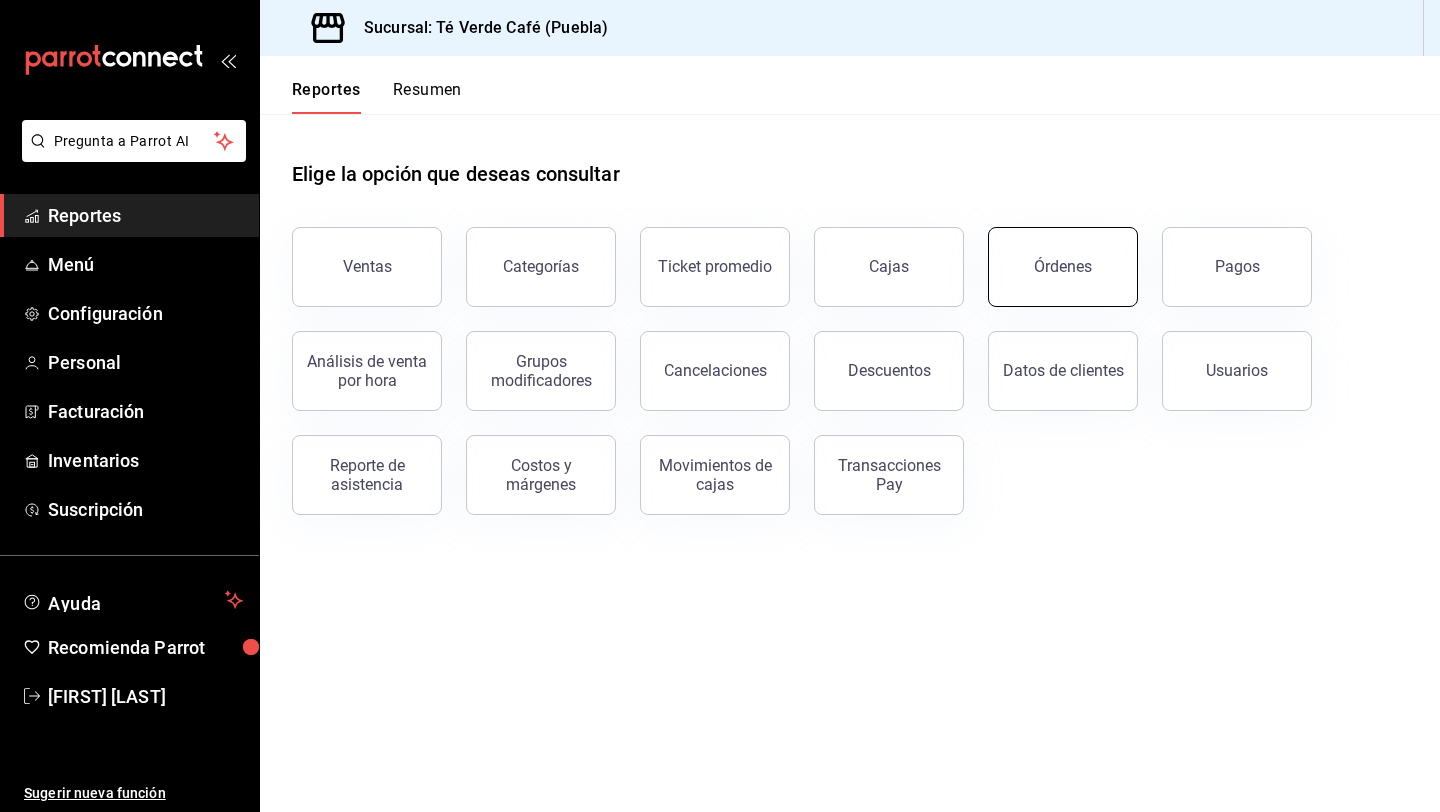 click on "Órdenes" at bounding box center (1051, 255) 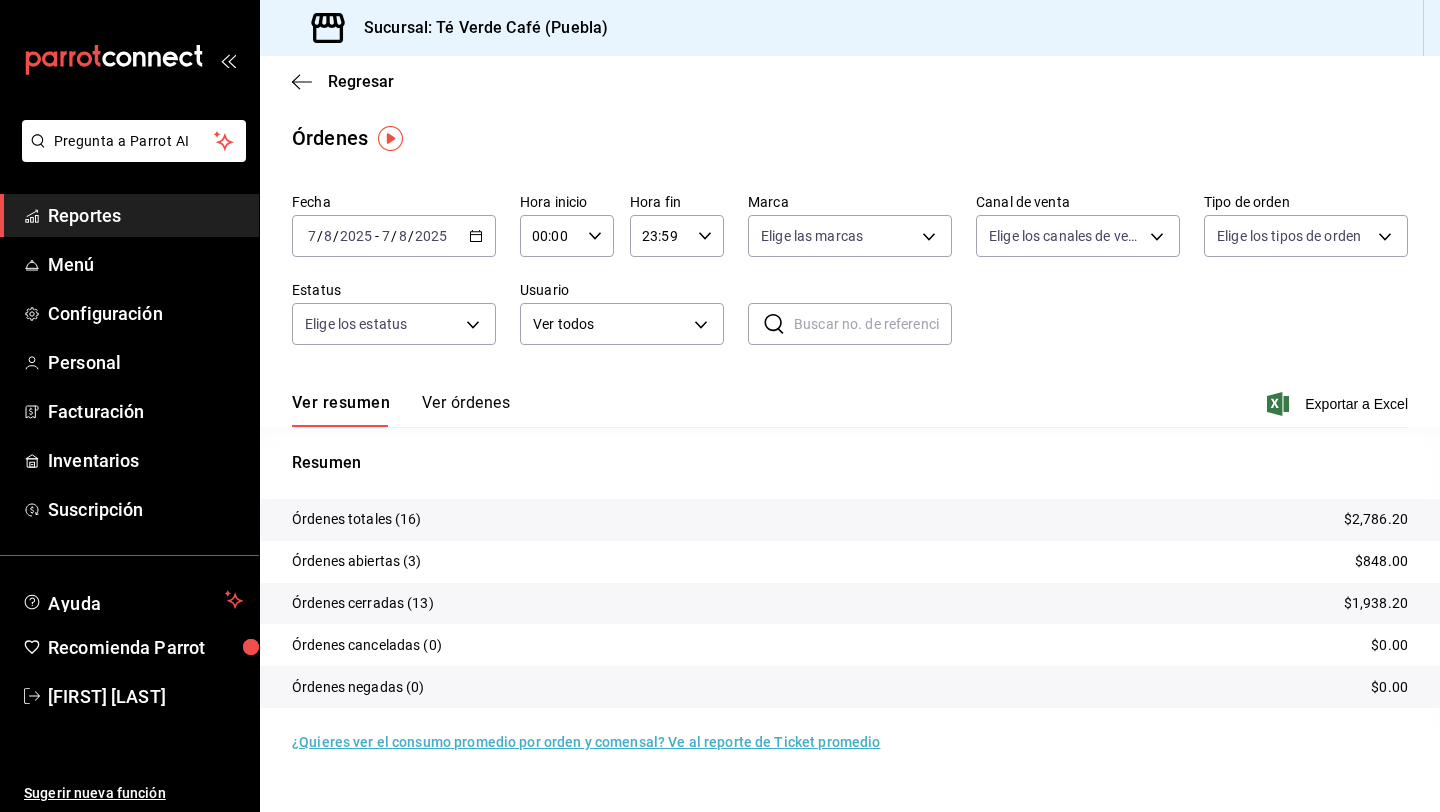 click 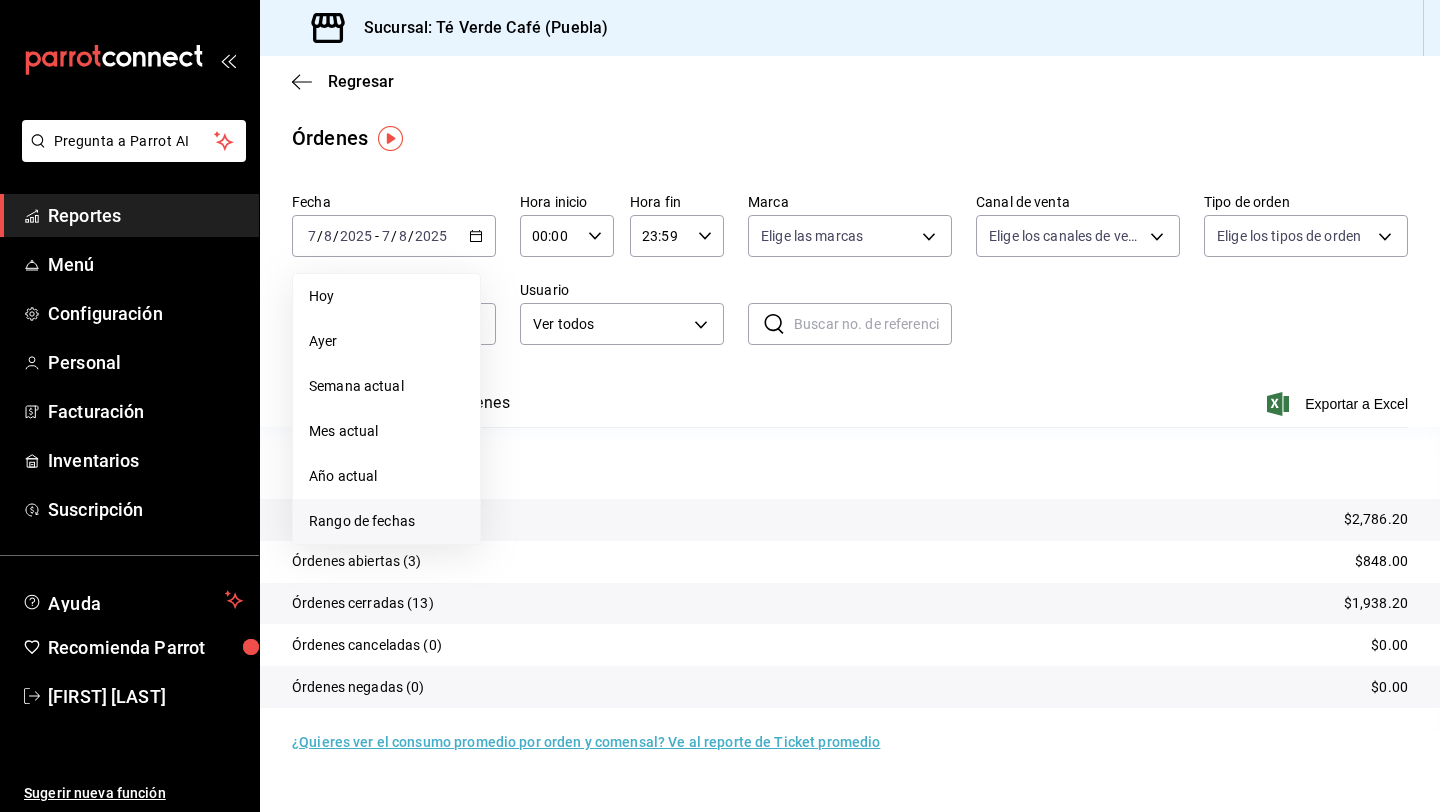 click on "Rango de fechas" at bounding box center [386, 521] 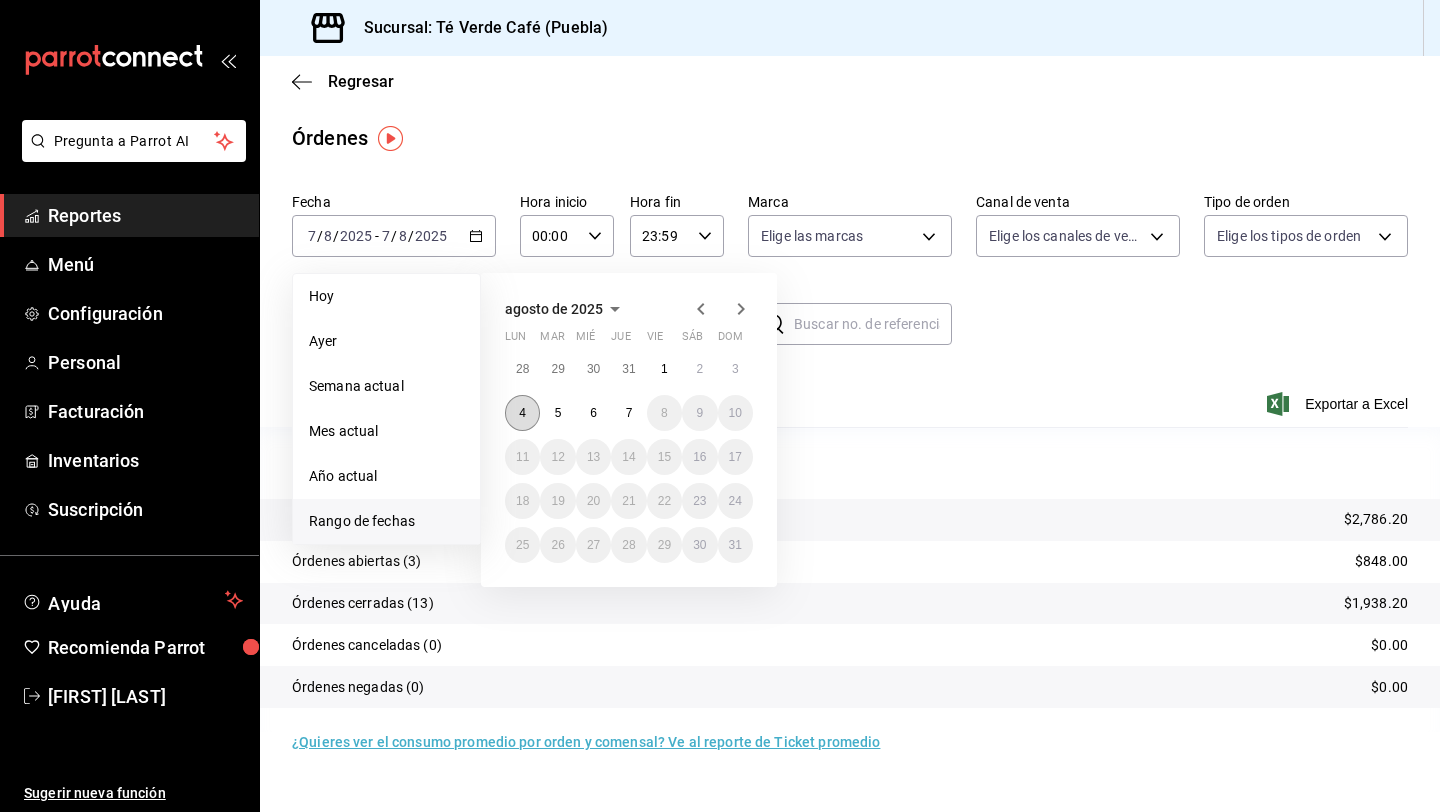 click on "4" at bounding box center [522, 413] 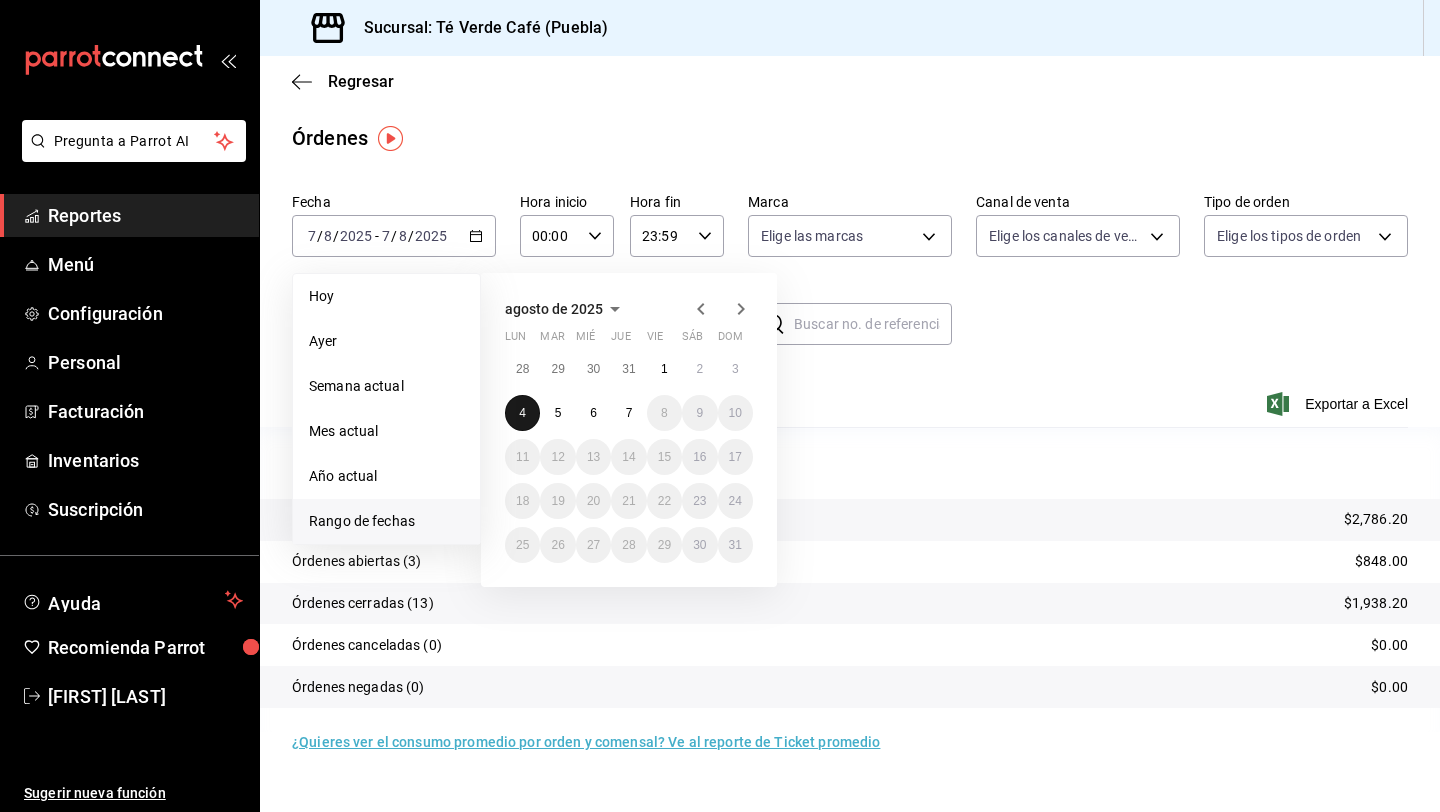 click on "4" at bounding box center (522, 413) 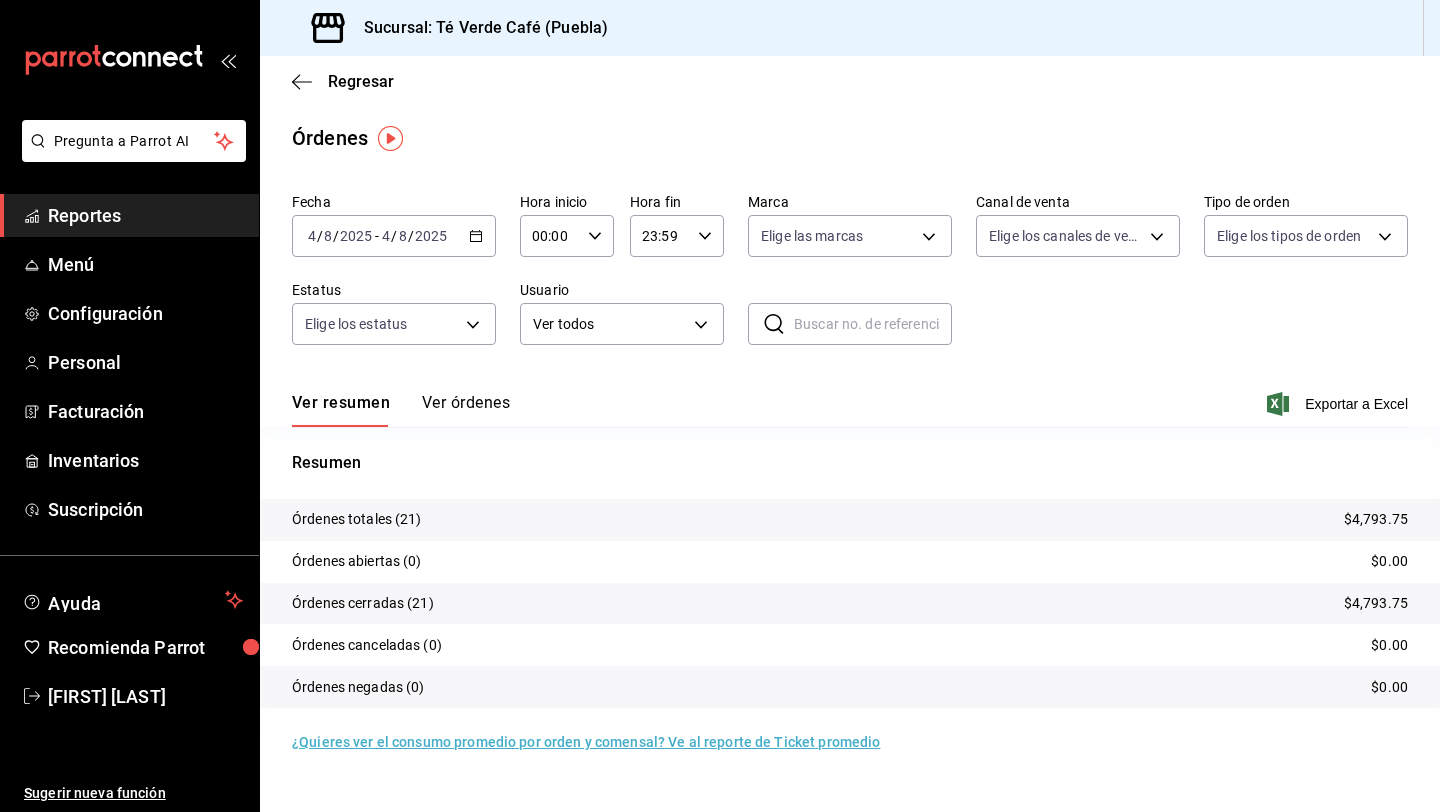 click on "Ver órdenes" at bounding box center [466, 410] 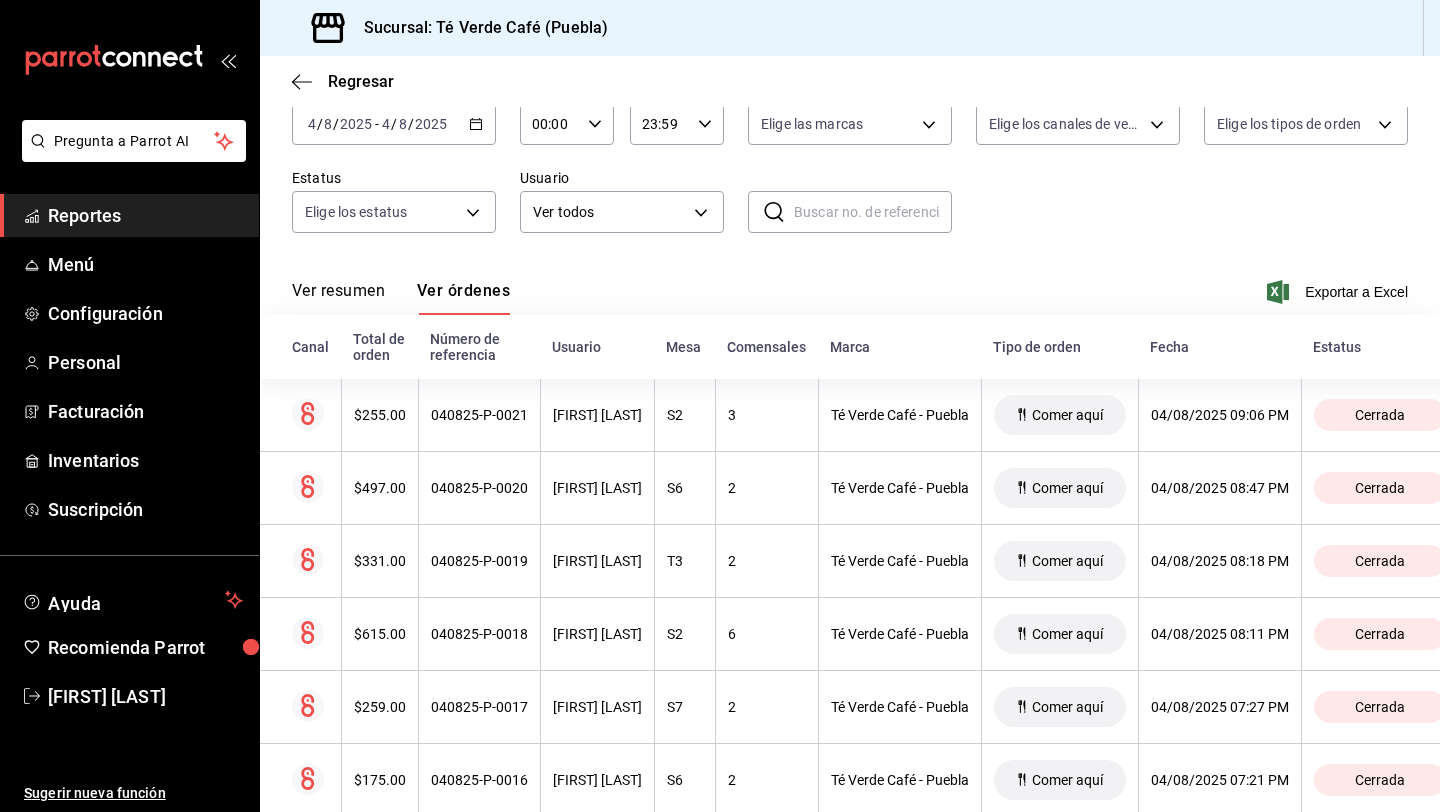 scroll, scrollTop: 0, scrollLeft: 0, axis: both 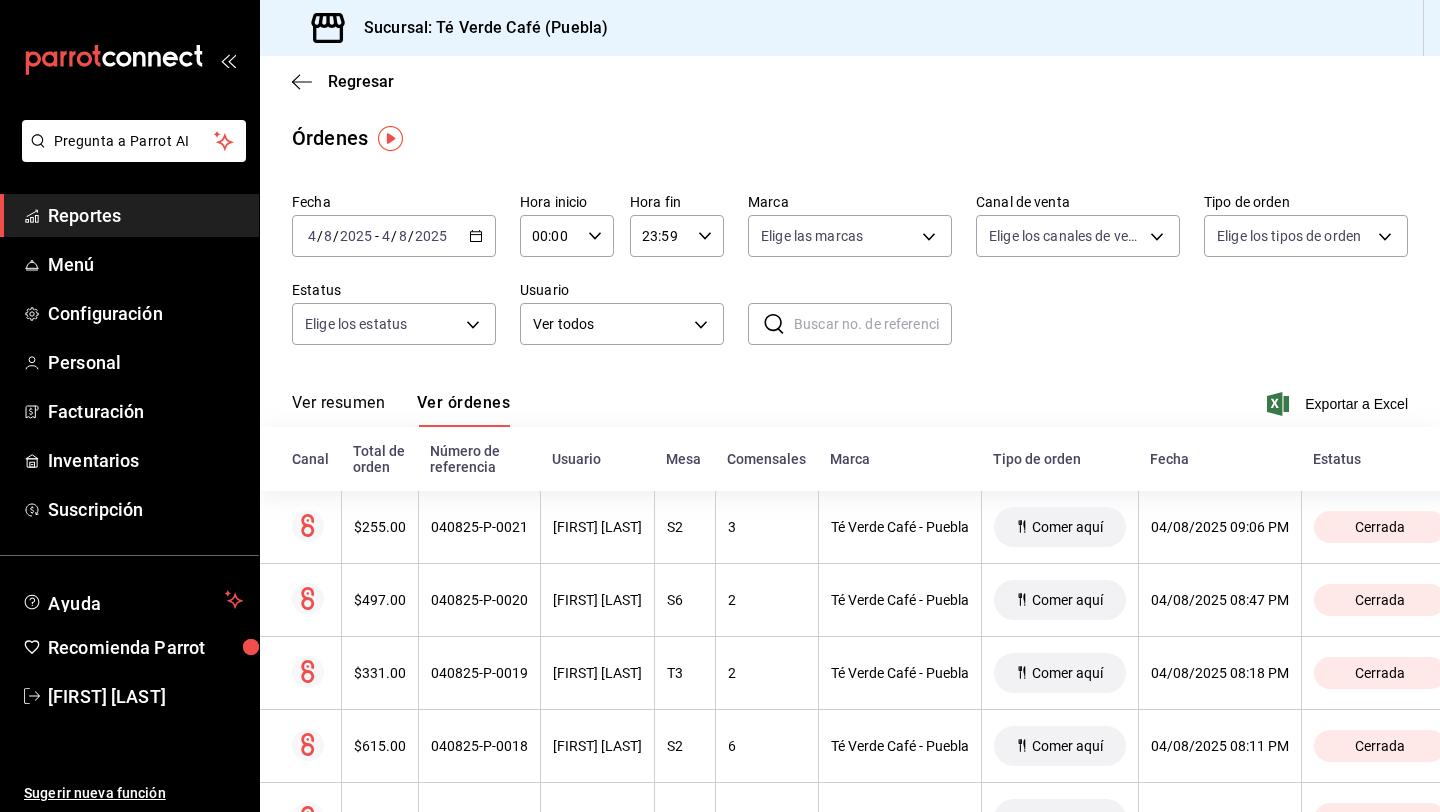 click on "2025-08-04 4 / 8 / 2025 - 2025-08-04 4 / 8 / 2025" at bounding box center (394, 236) 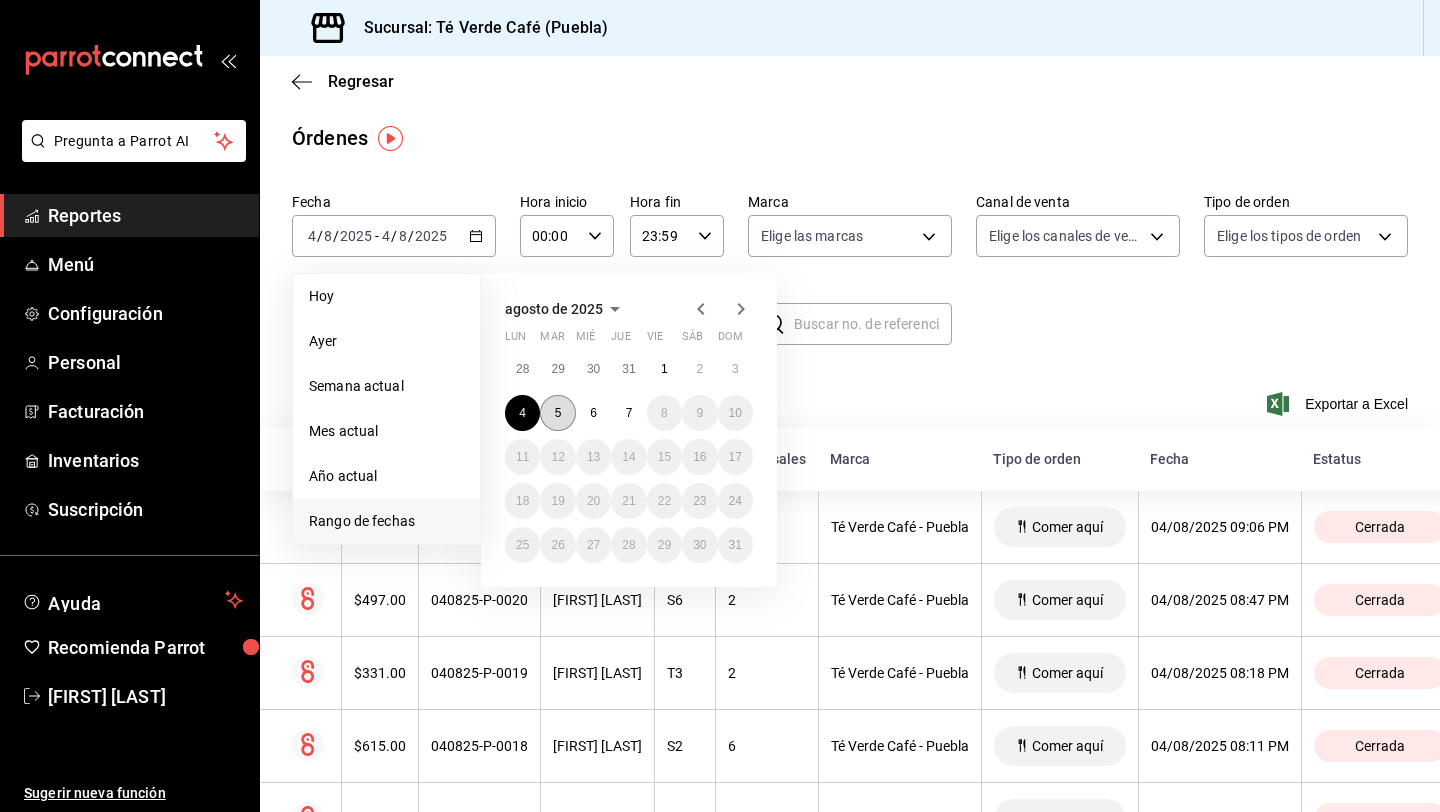 click on "5" at bounding box center [557, 413] 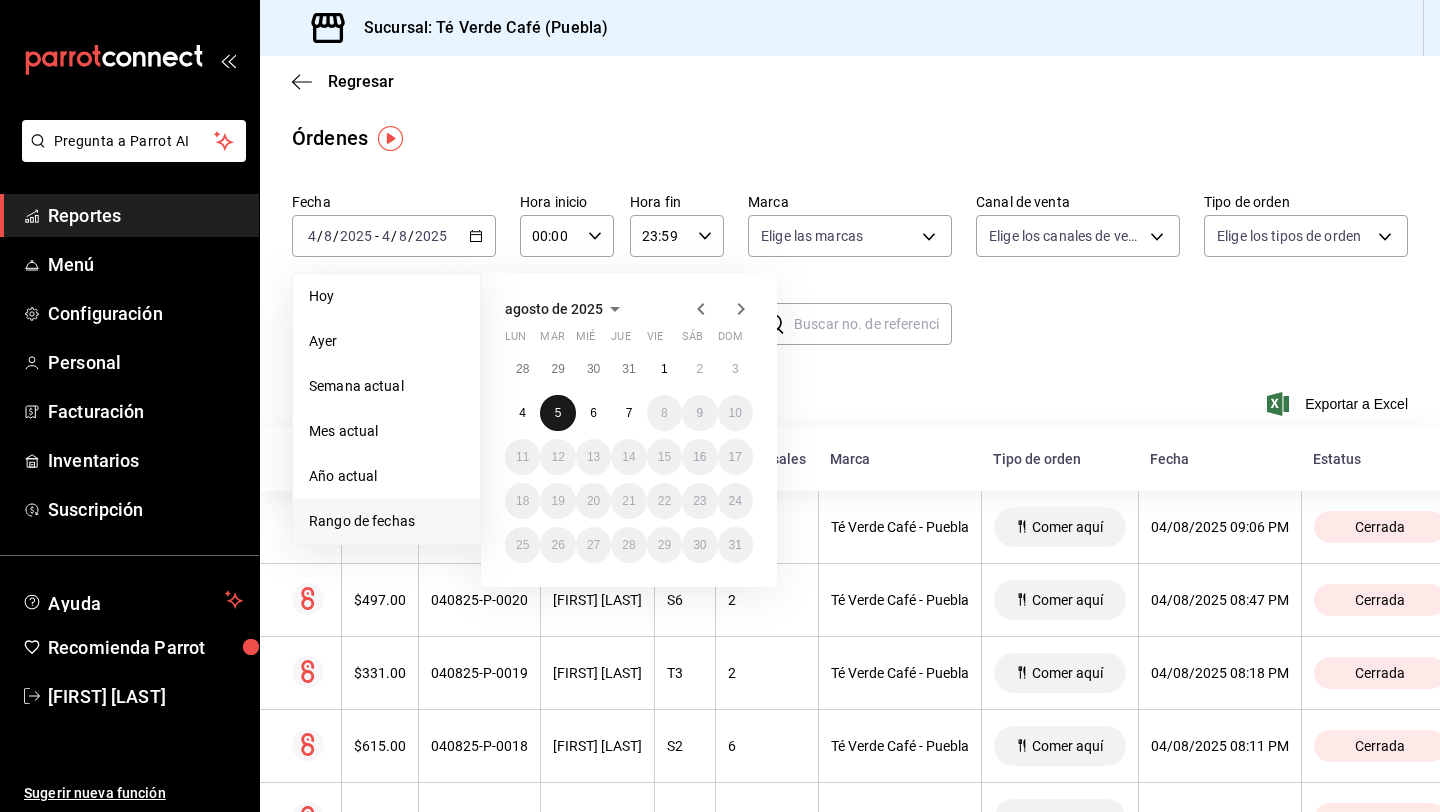 click on "5" at bounding box center (557, 413) 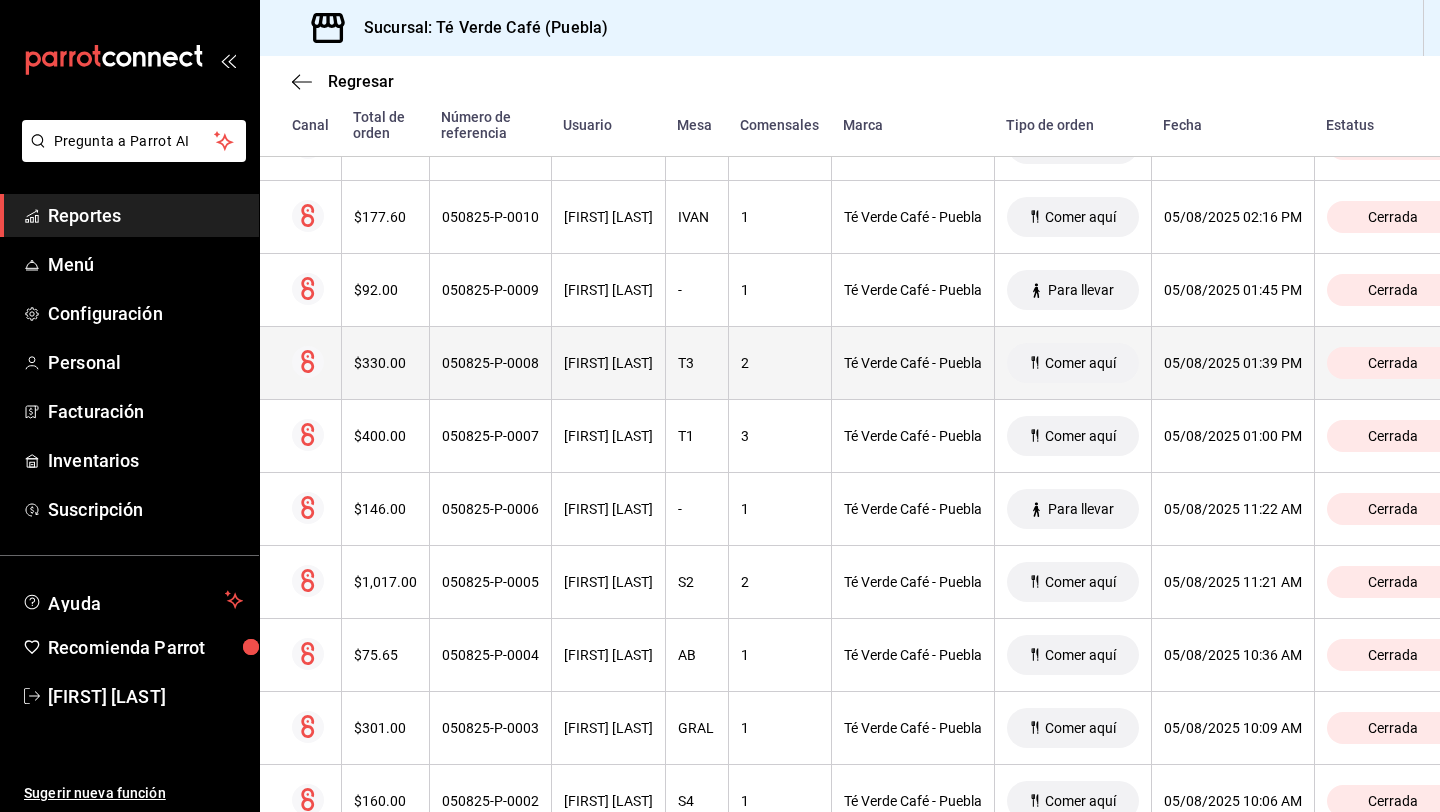 scroll, scrollTop: 1229, scrollLeft: 0, axis: vertical 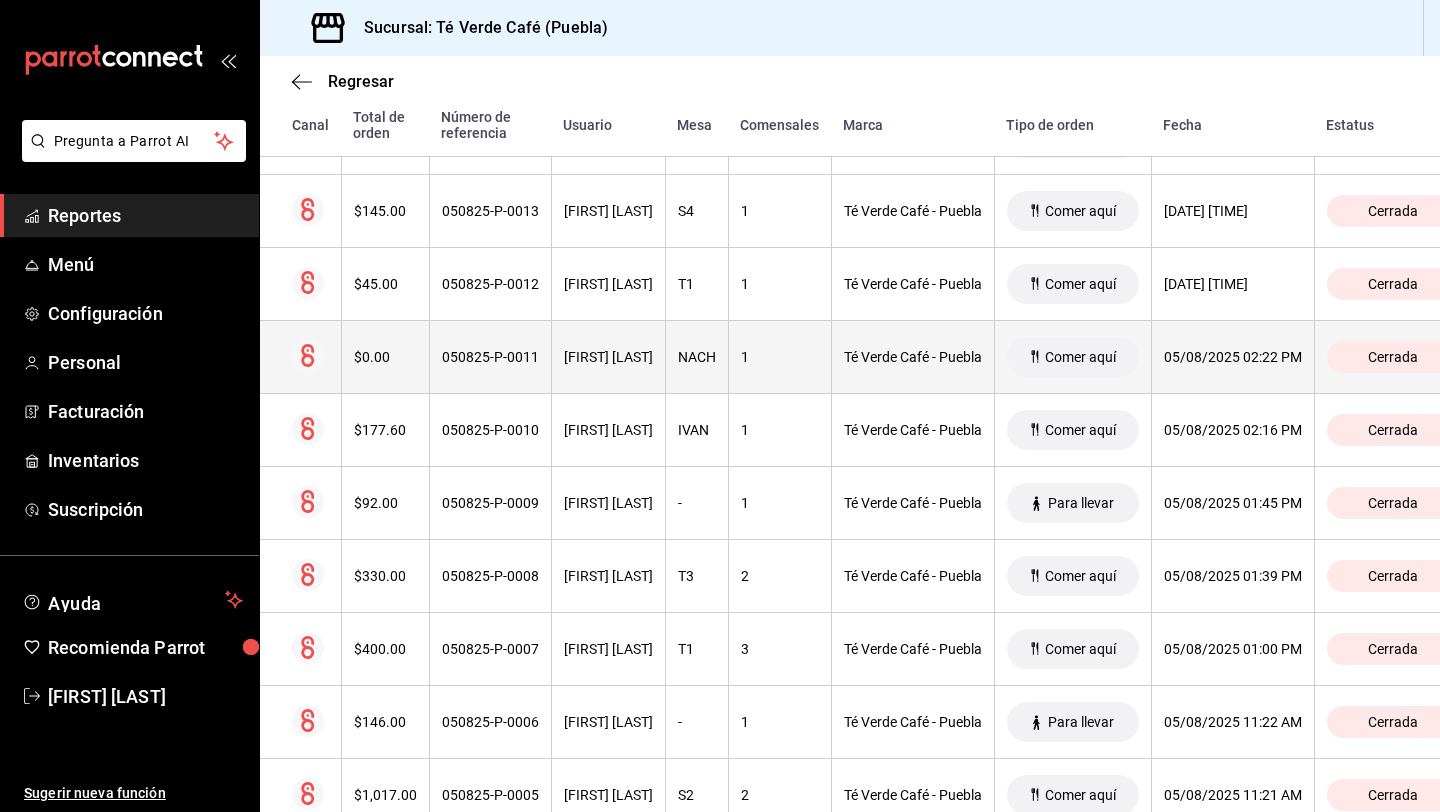 click on "$0.00" at bounding box center (385, 357) 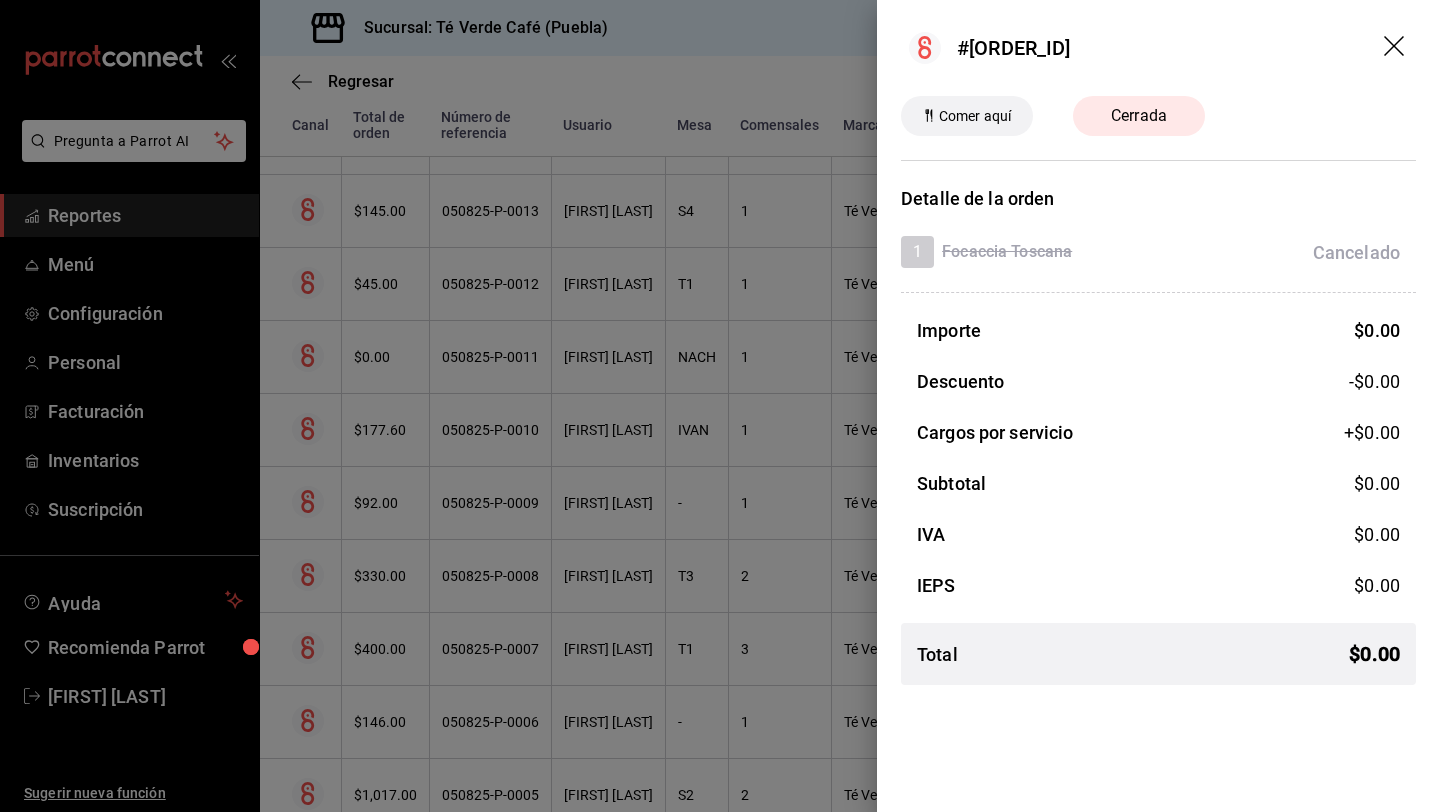 click 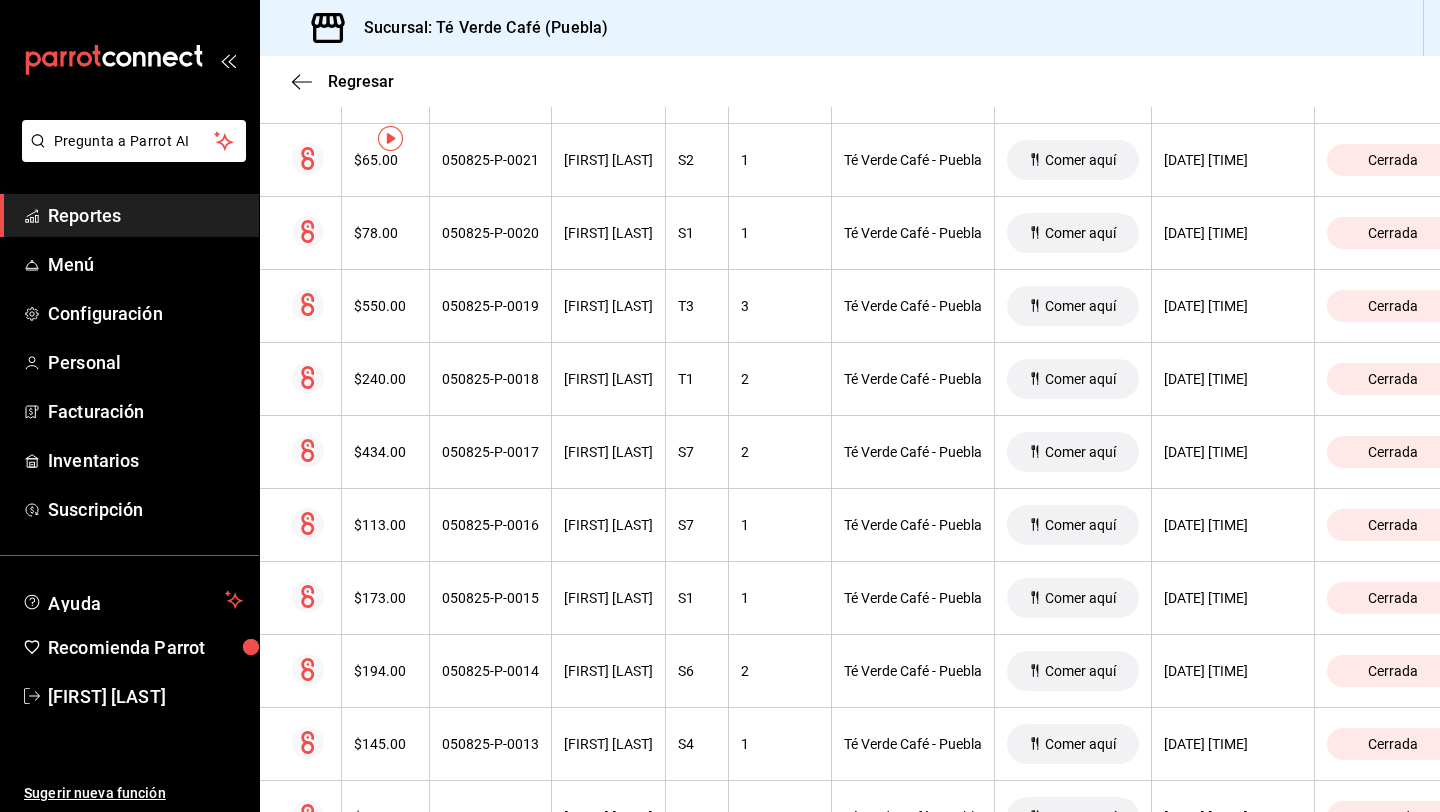 scroll, scrollTop: 0, scrollLeft: 0, axis: both 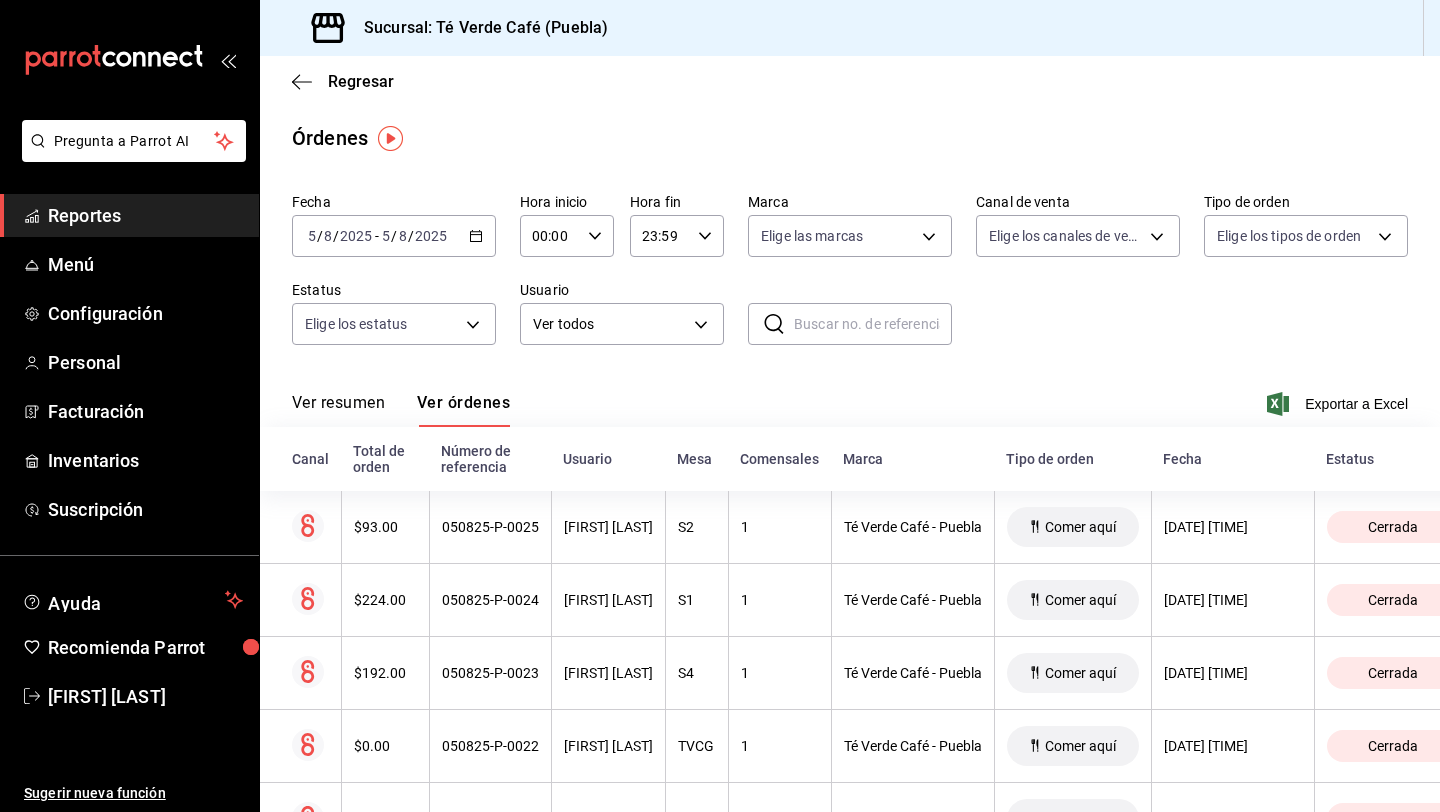 click 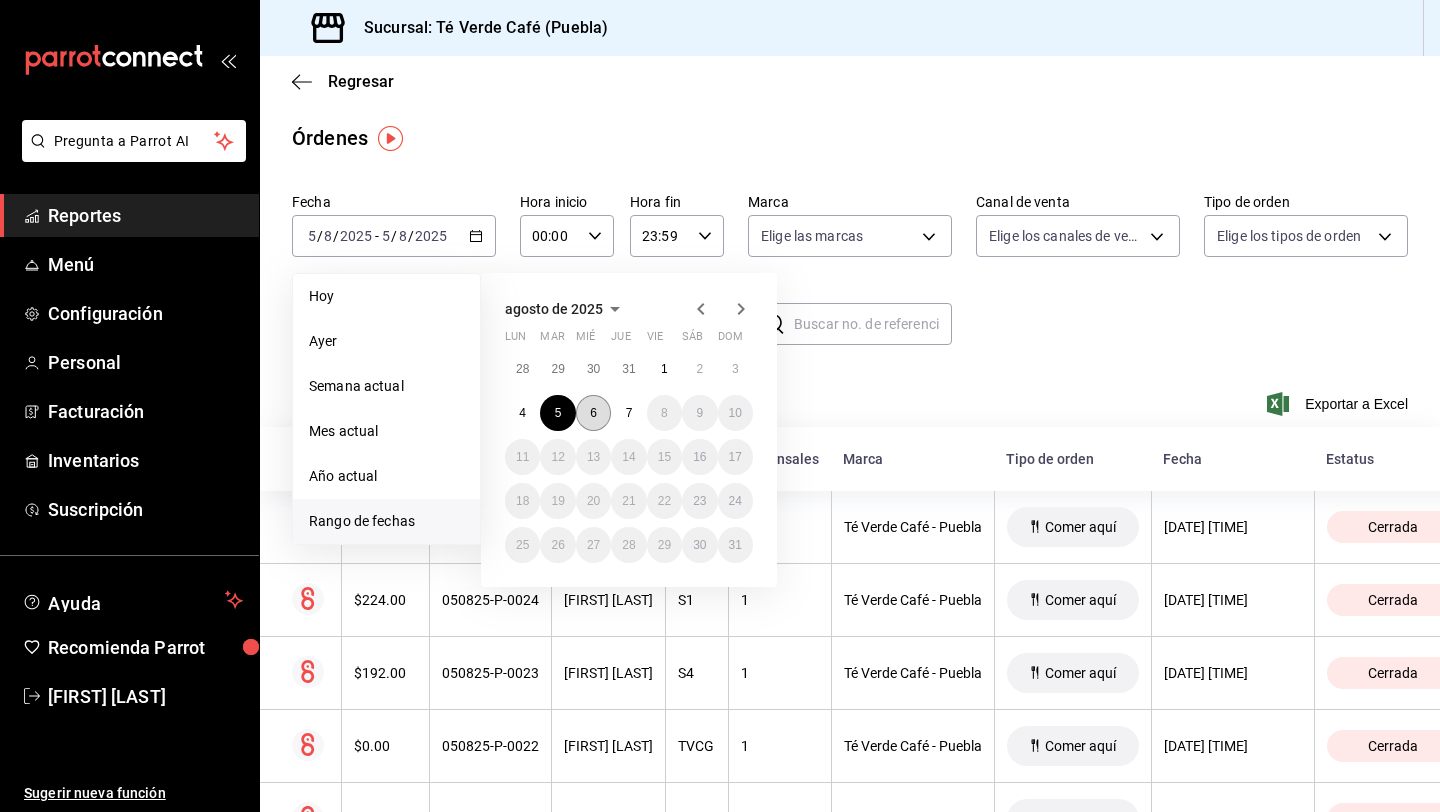 click on "6" at bounding box center [593, 413] 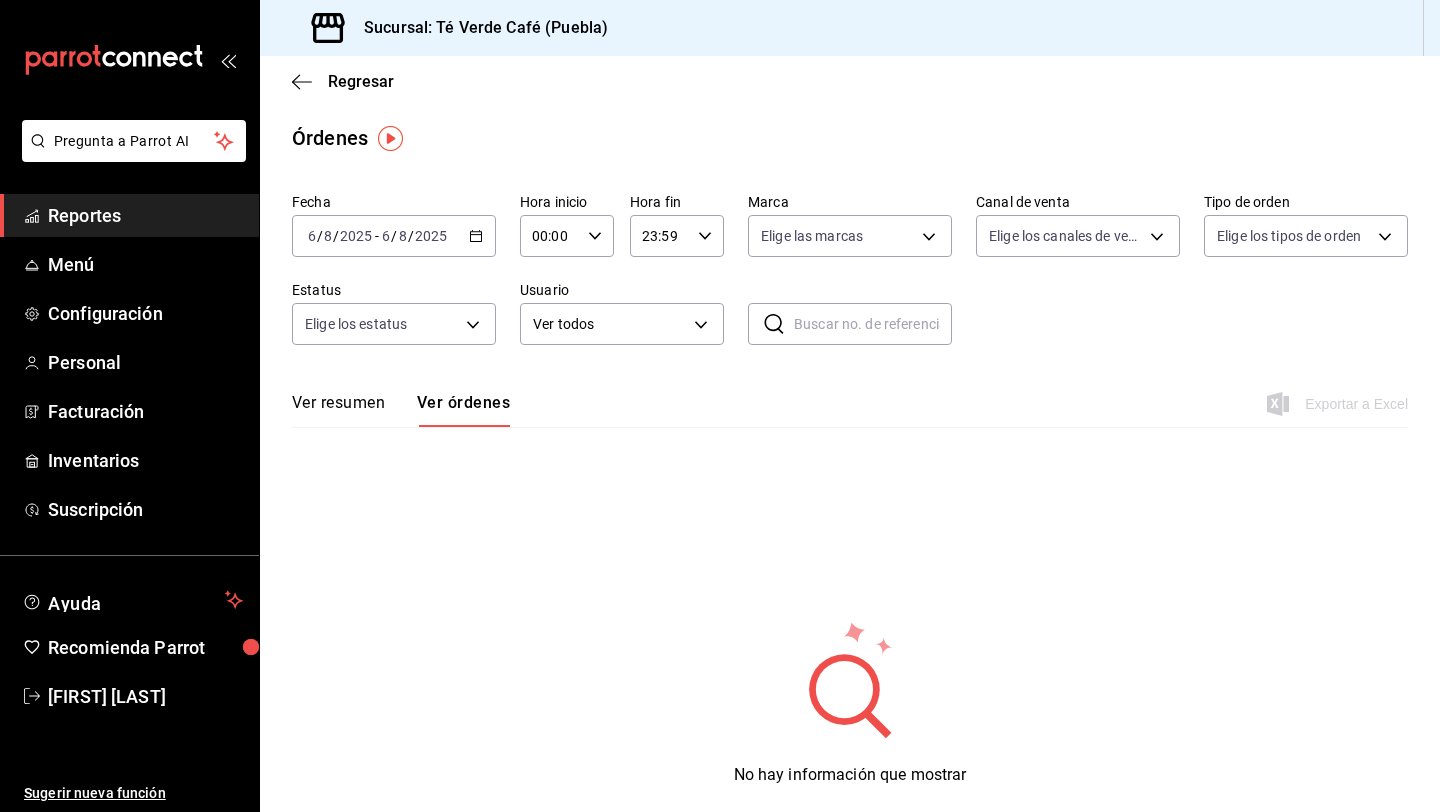click 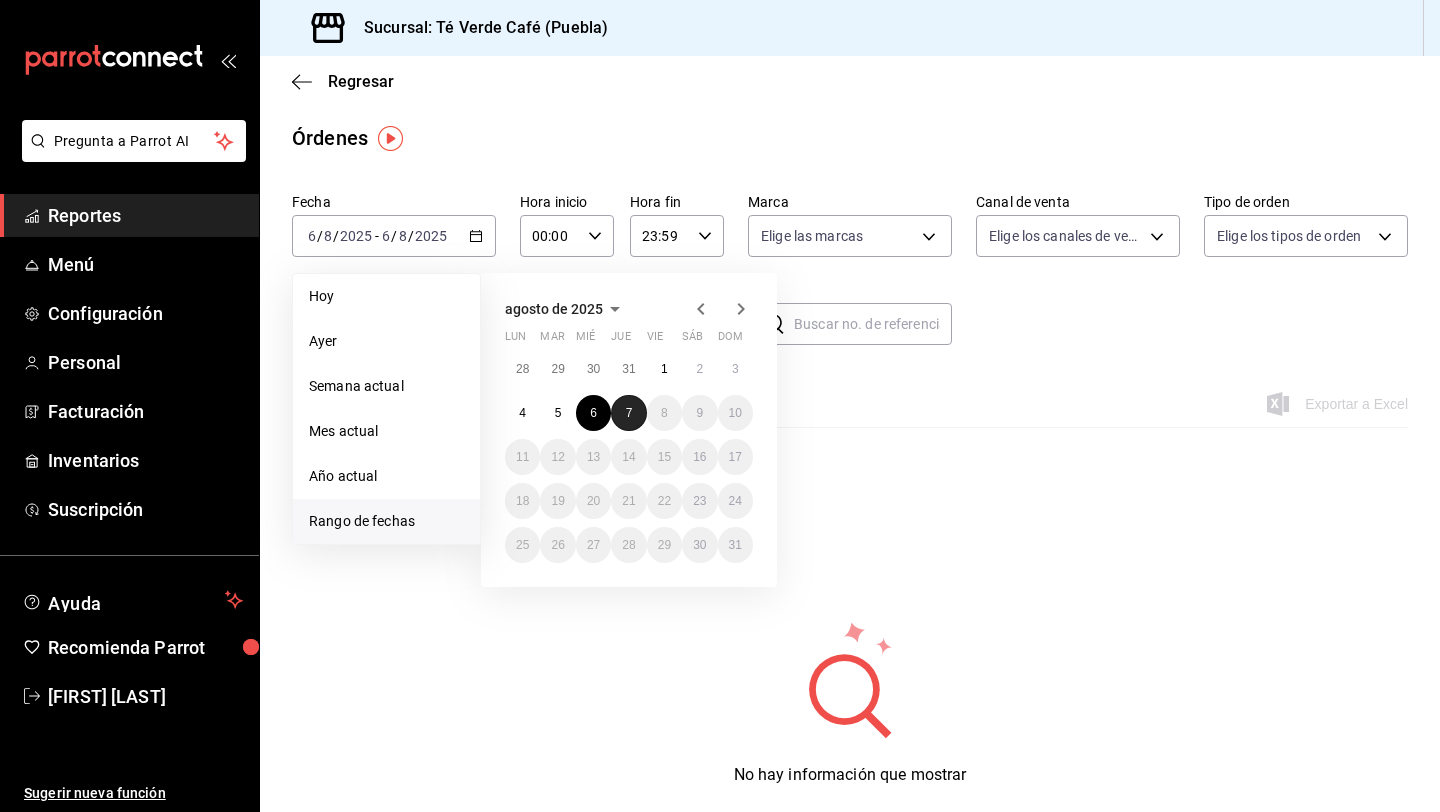 click on "7" at bounding box center [628, 413] 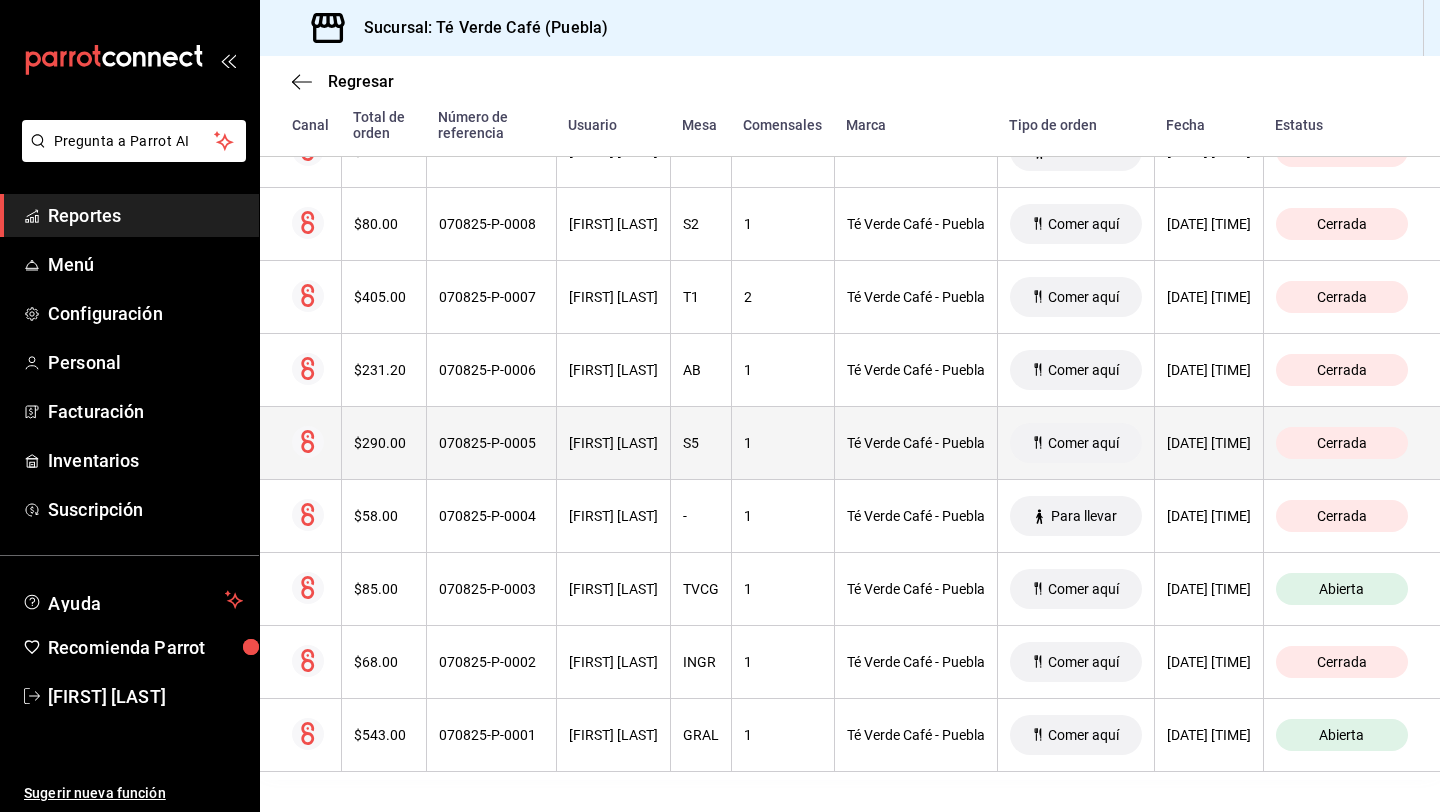 scroll, scrollTop: 0, scrollLeft: 0, axis: both 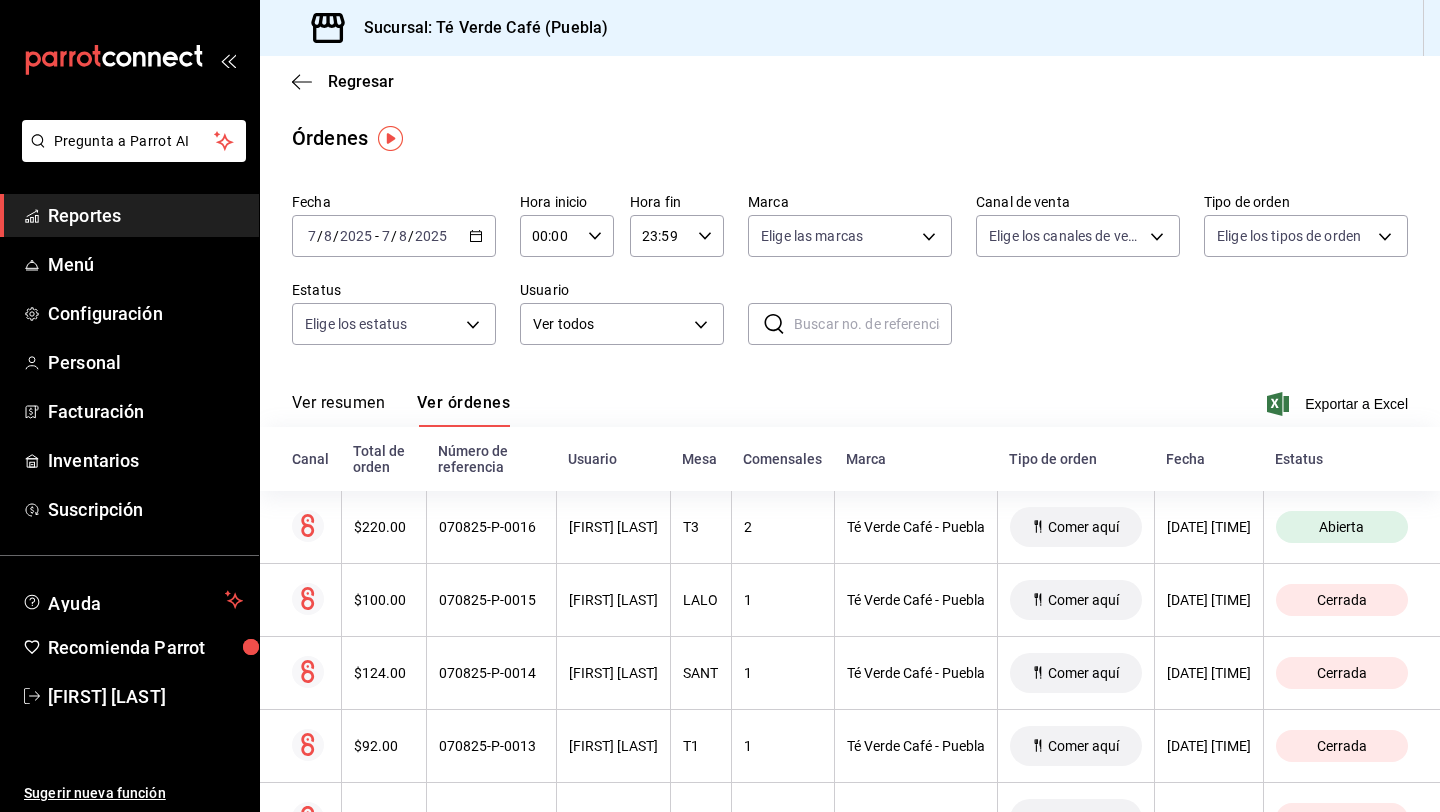 click on "Reportes" at bounding box center [145, 215] 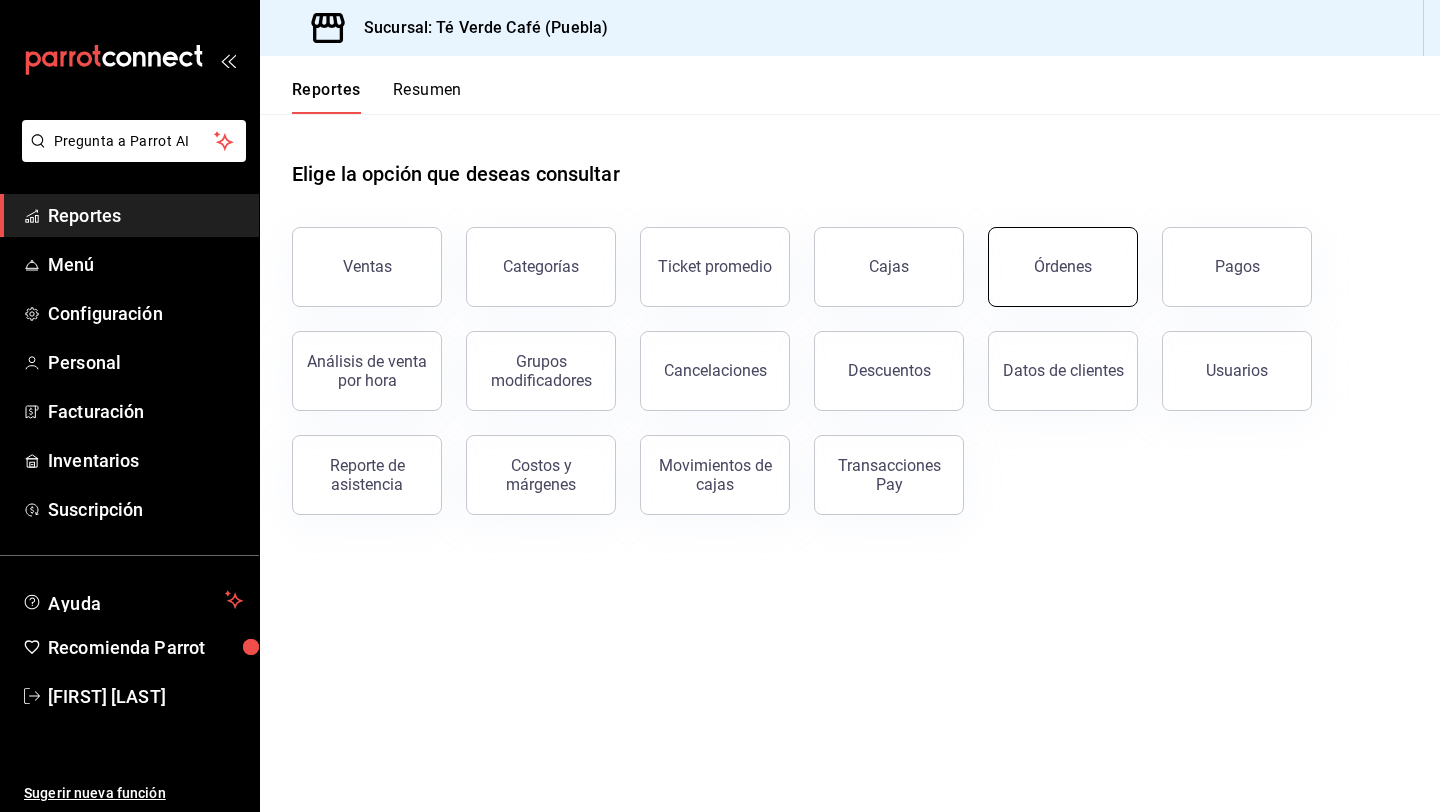 click on "Órdenes" at bounding box center [1063, 267] 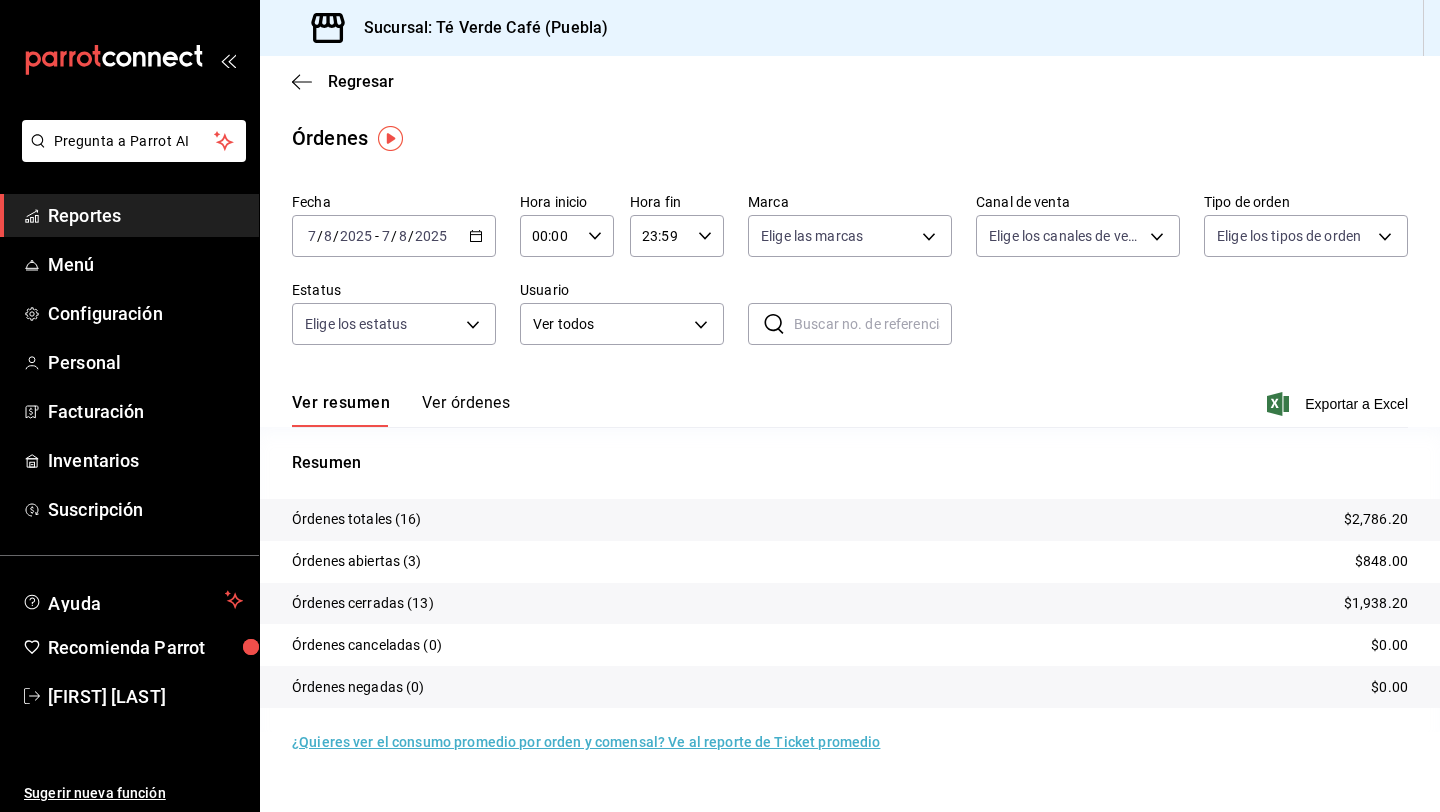click on "Ver órdenes" at bounding box center [466, 410] 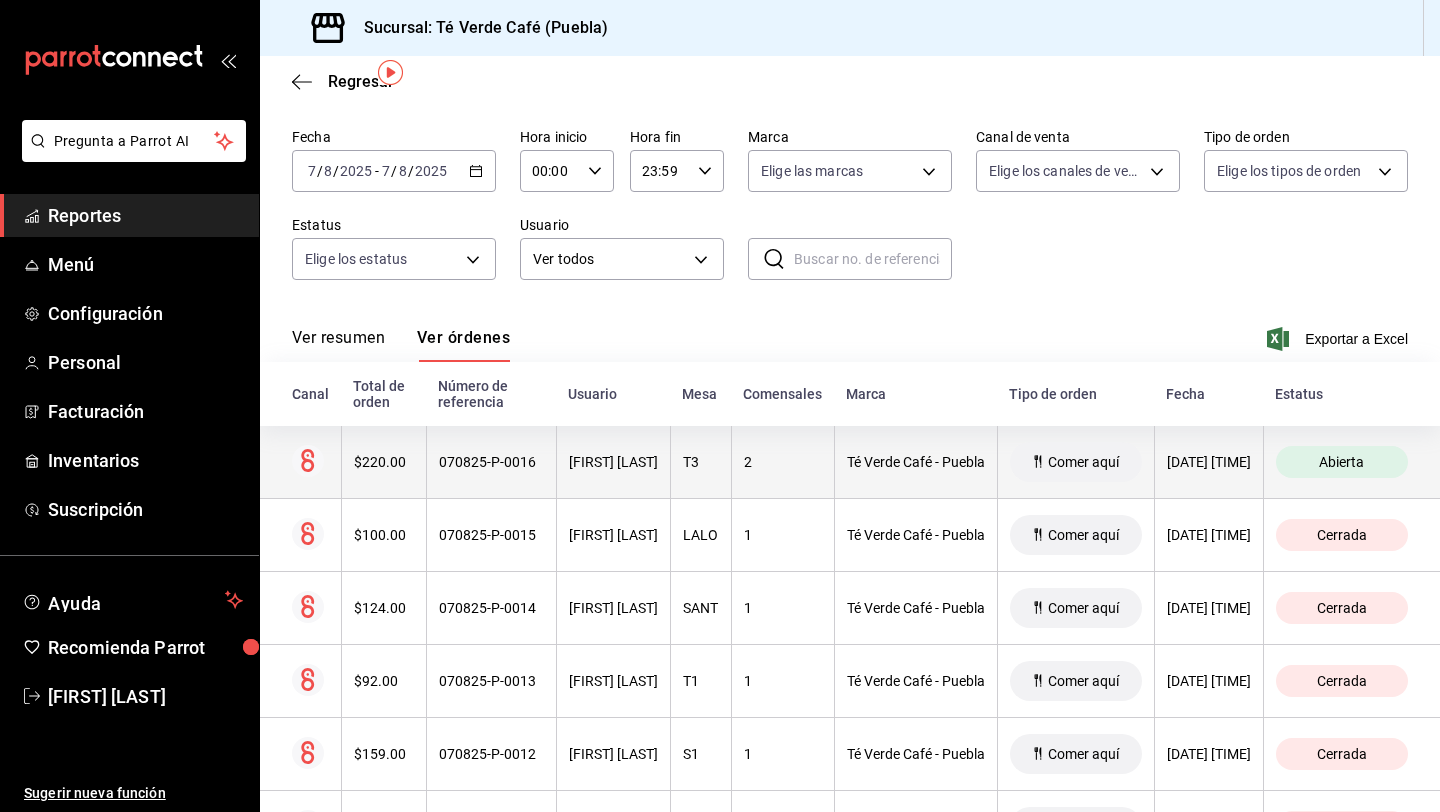 scroll, scrollTop: 66, scrollLeft: 0, axis: vertical 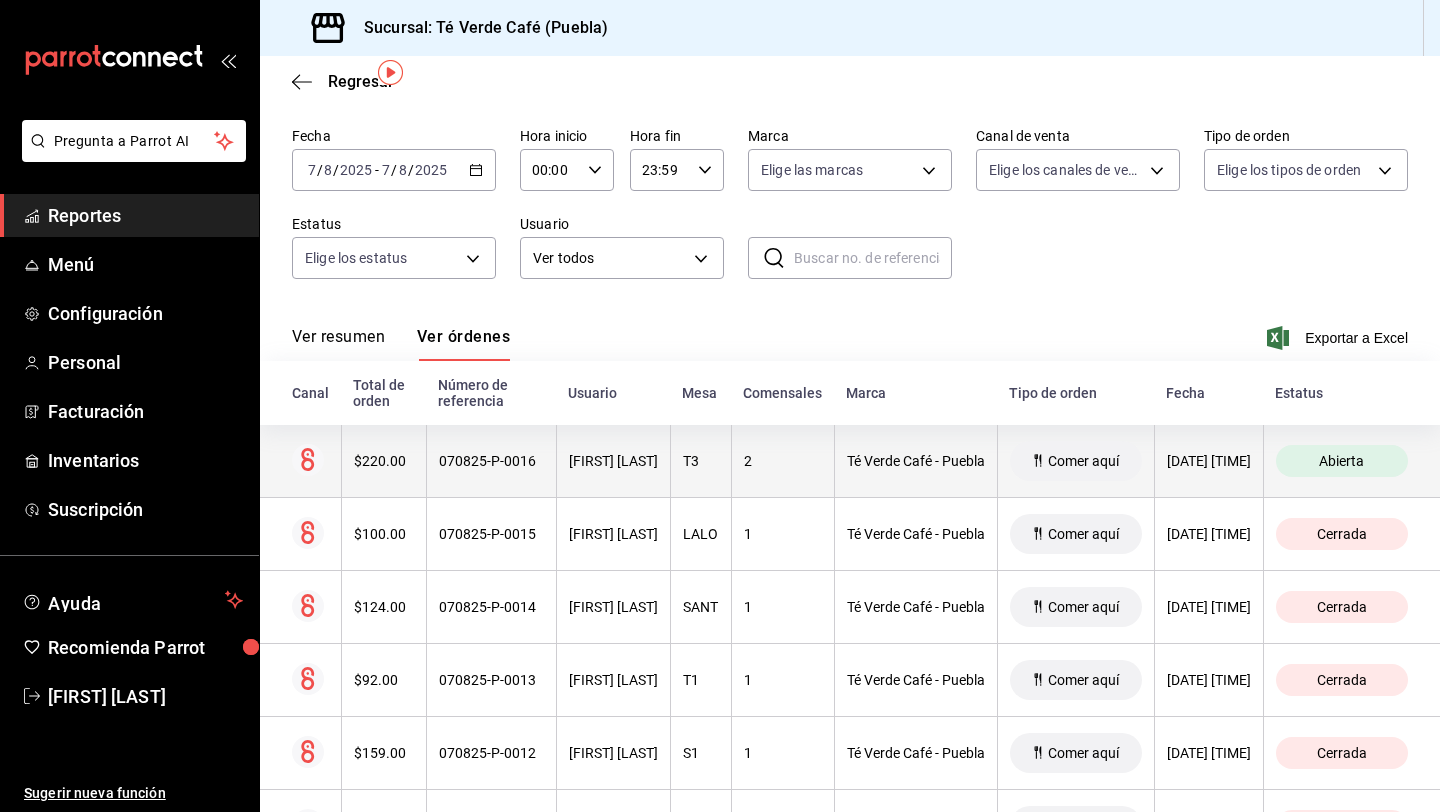 click on "$220.00" at bounding box center [383, 461] 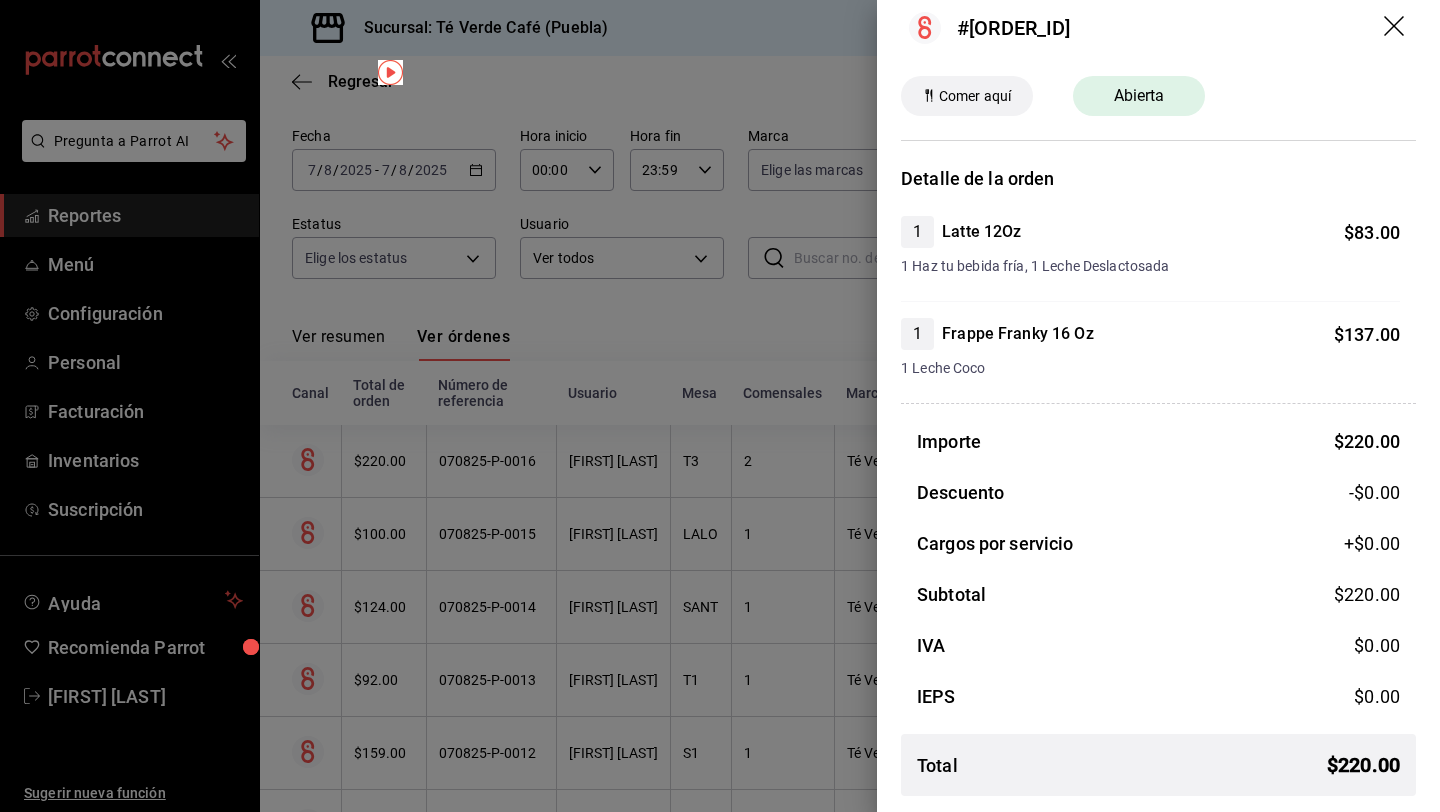 scroll, scrollTop: 0, scrollLeft: 0, axis: both 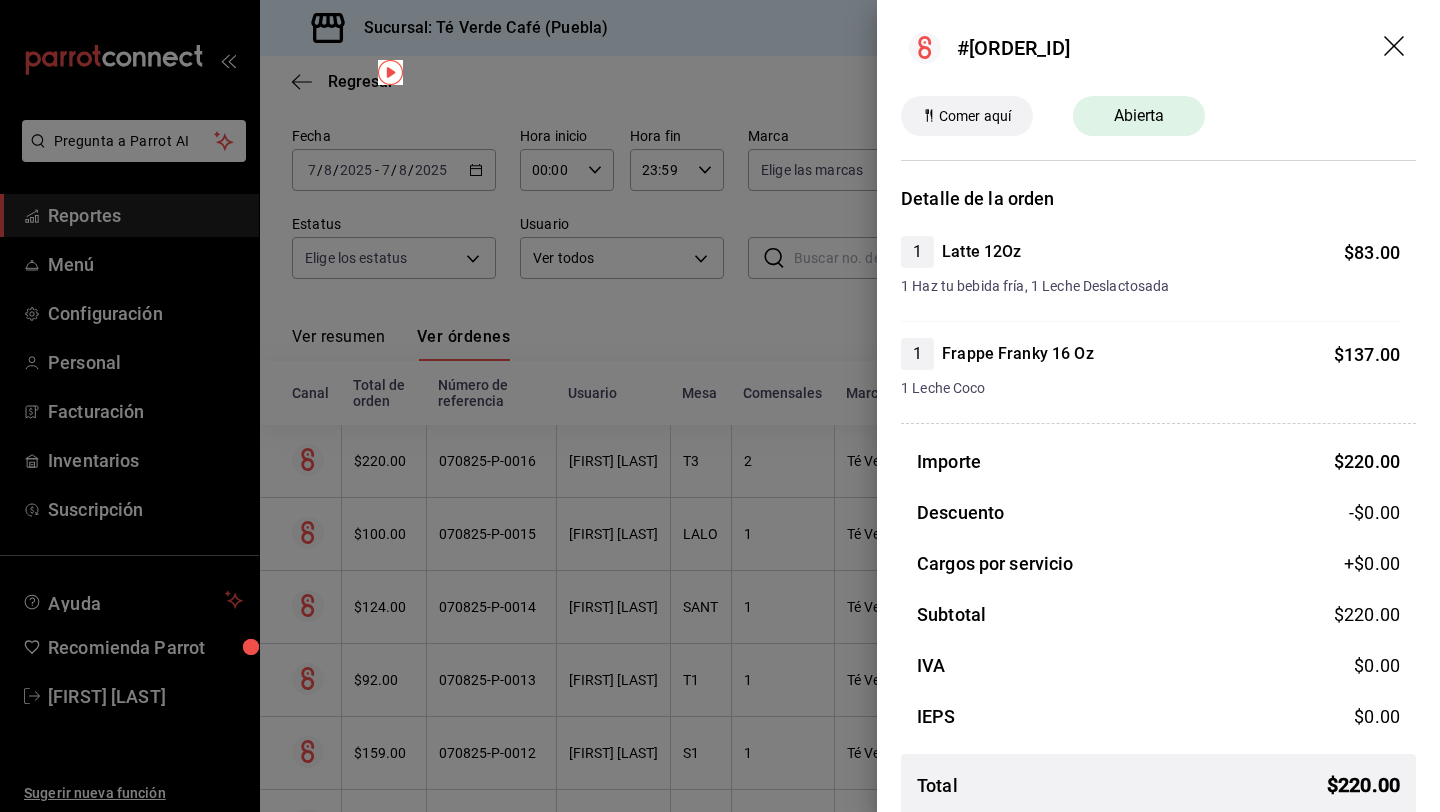 click 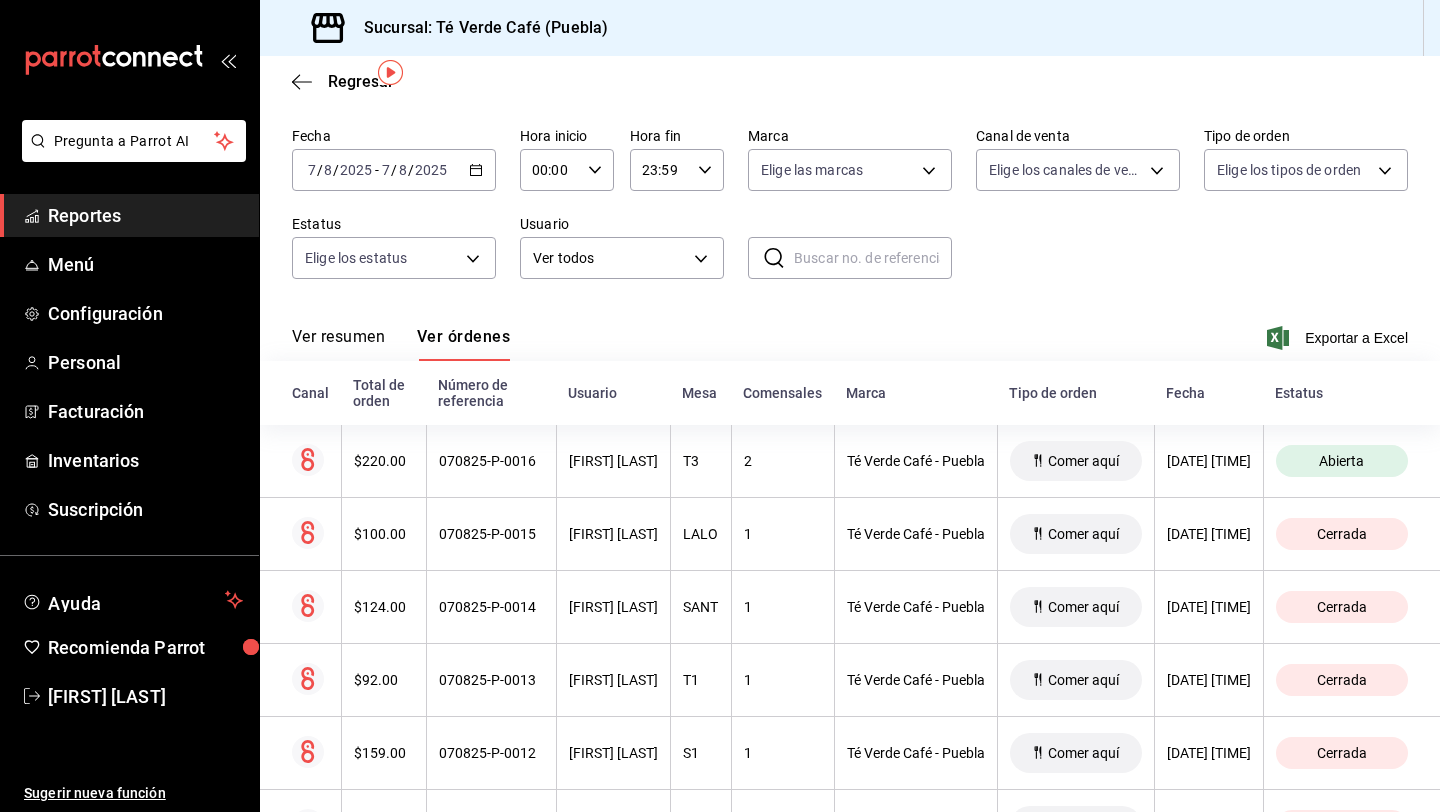 click on "Reportes" at bounding box center [145, 215] 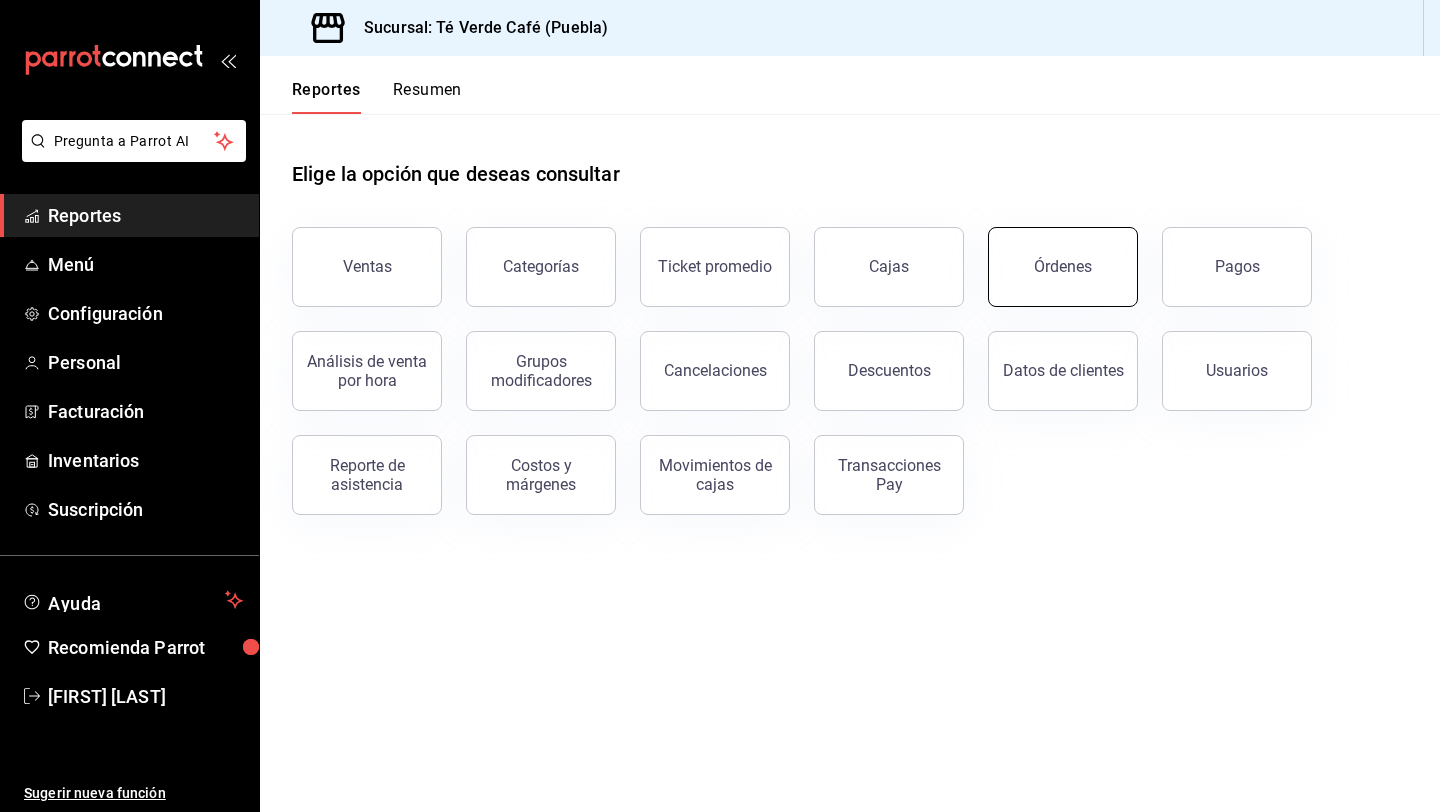 click on "Órdenes" at bounding box center (1063, 267) 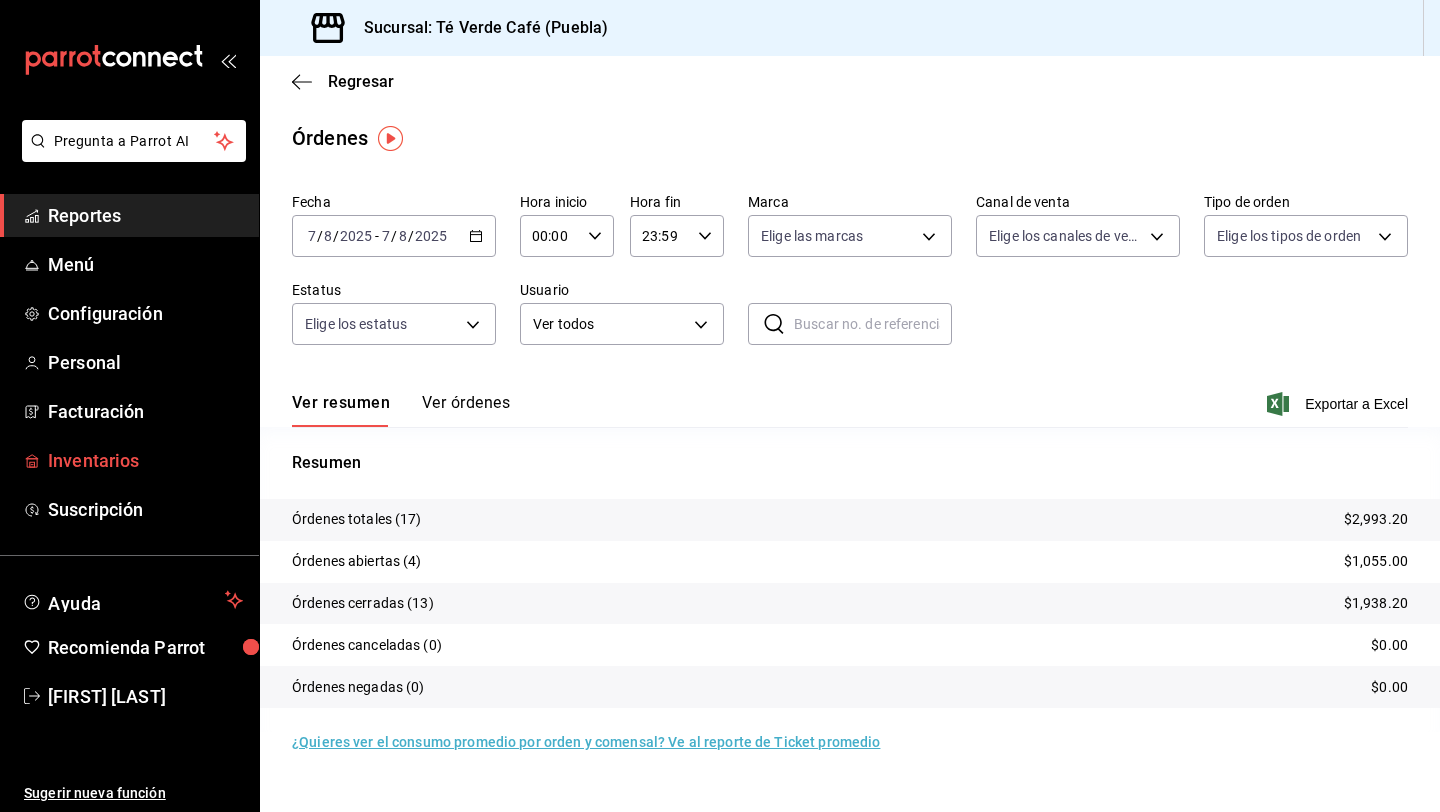 click on "Inventarios" at bounding box center [145, 460] 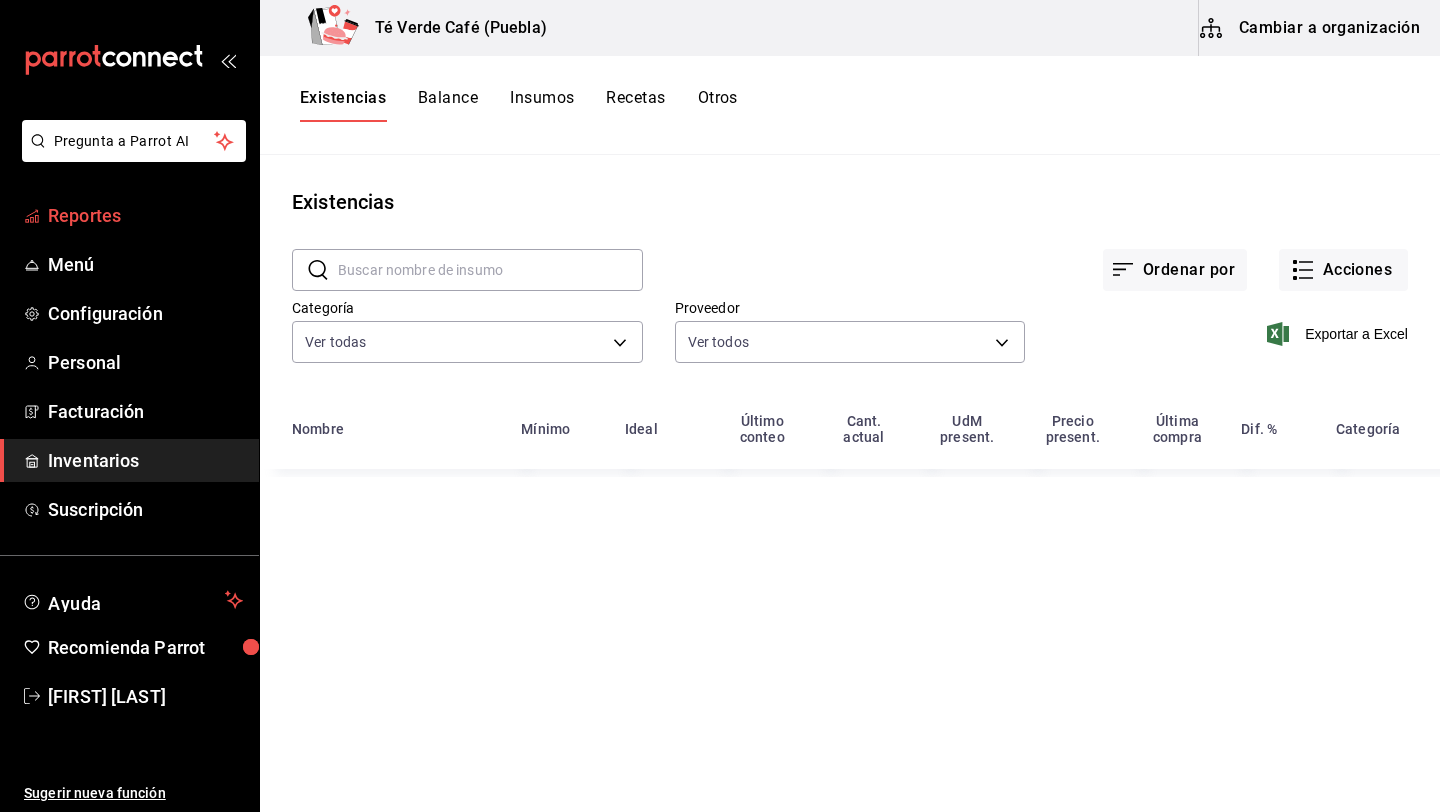 click on "Reportes" at bounding box center (145, 215) 